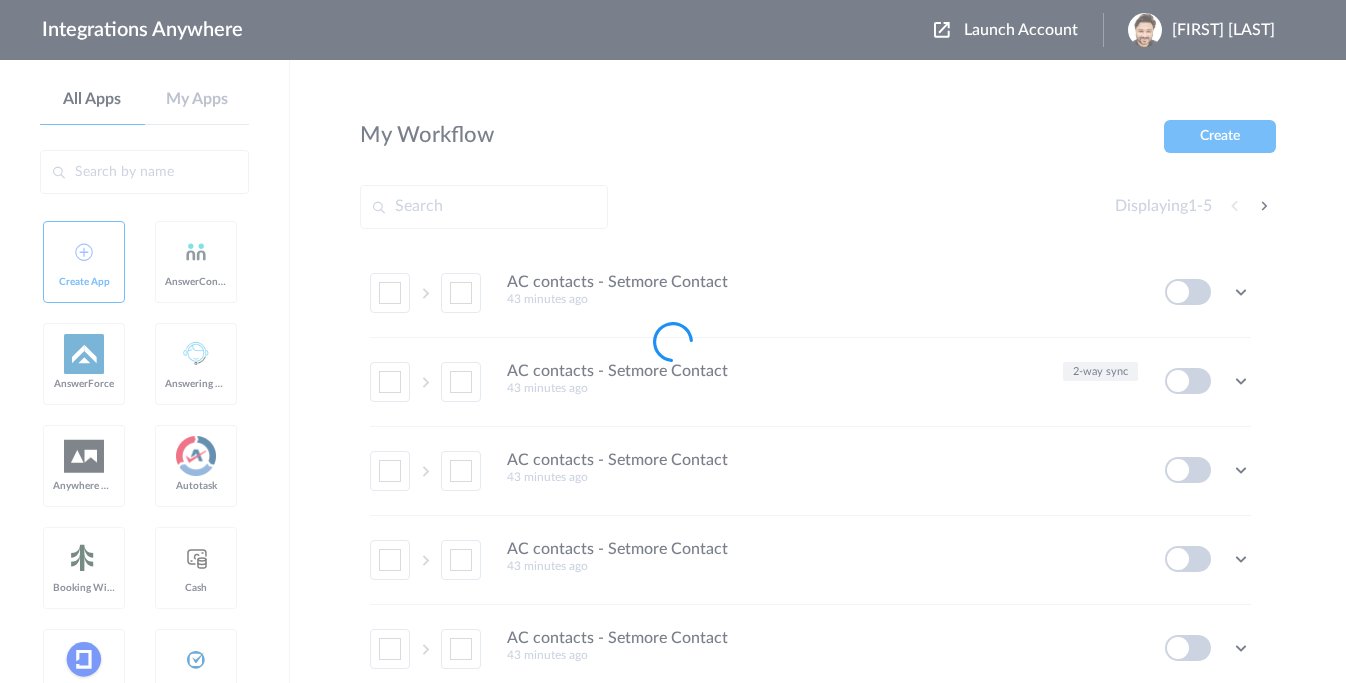 scroll, scrollTop: 0, scrollLeft: 0, axis: both 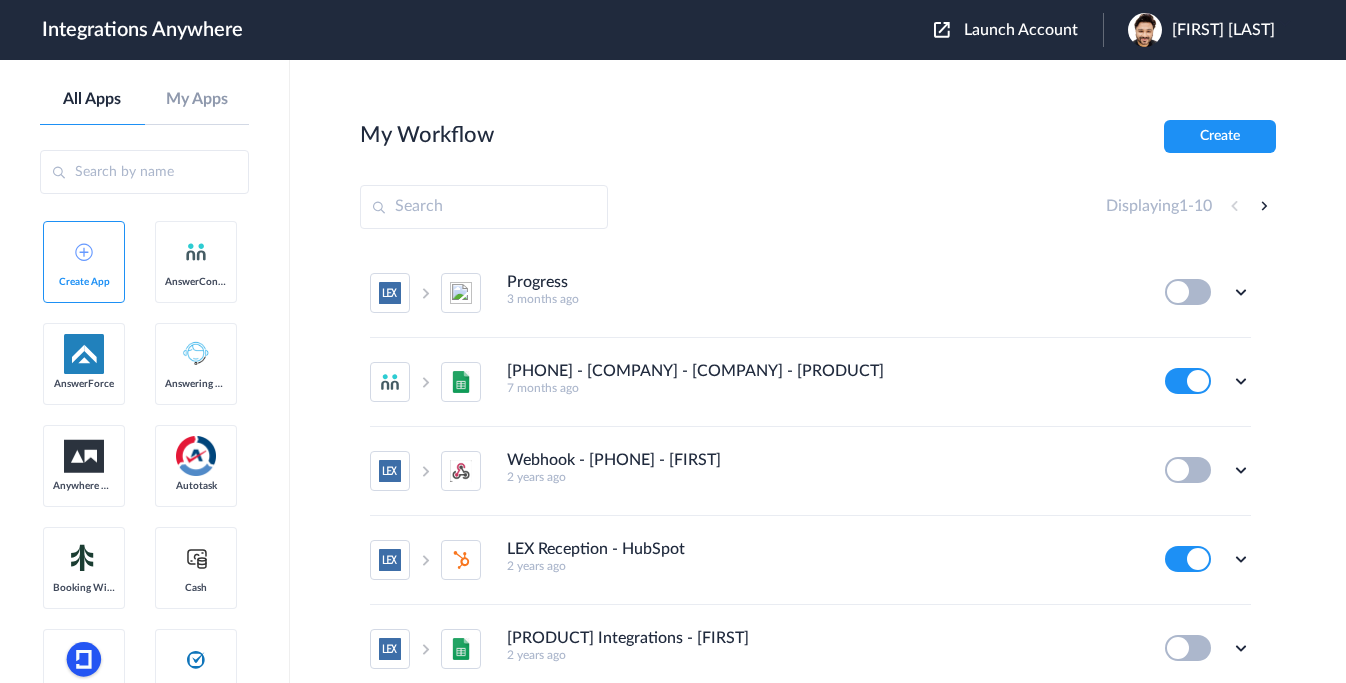click on "Launch Account
[FIRST] [LAST]
My Account
Logout" at bounding box center (1114, 30) 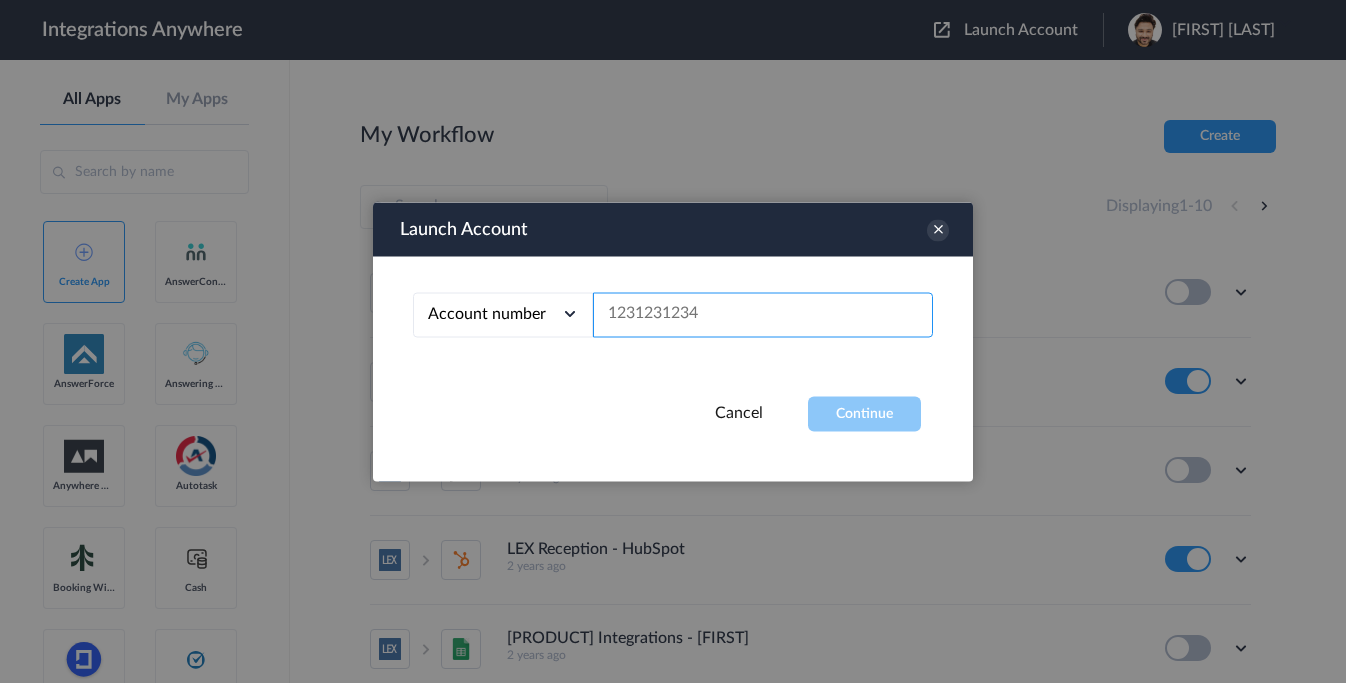 click at bounding box center (763, 314) 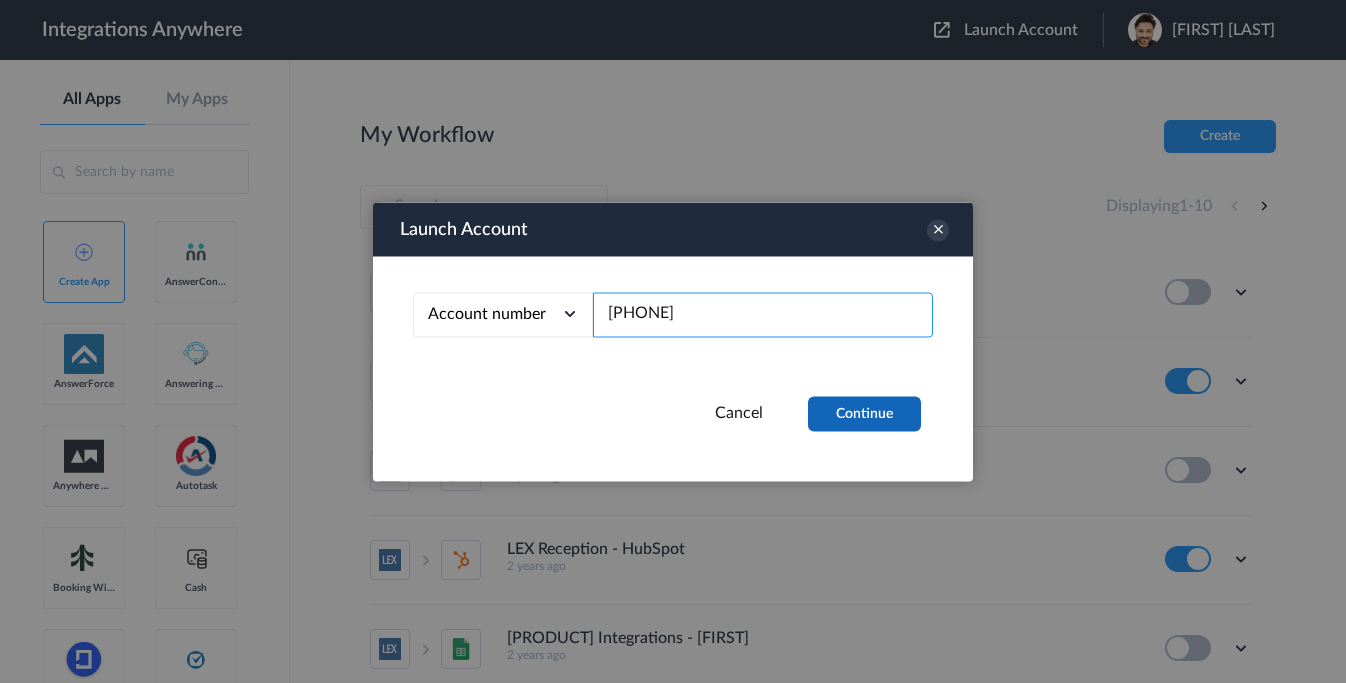 type on "[NUMBER]" 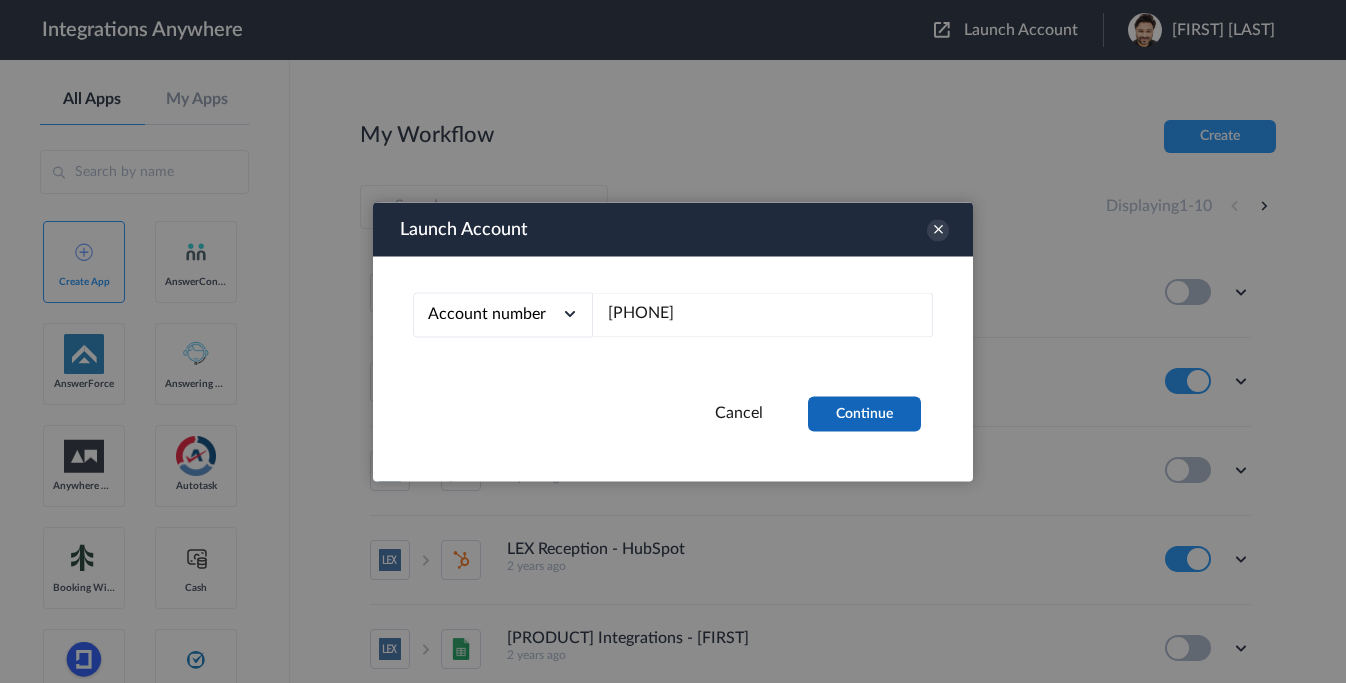 click on "Continue" at bounding box center [864, 413] 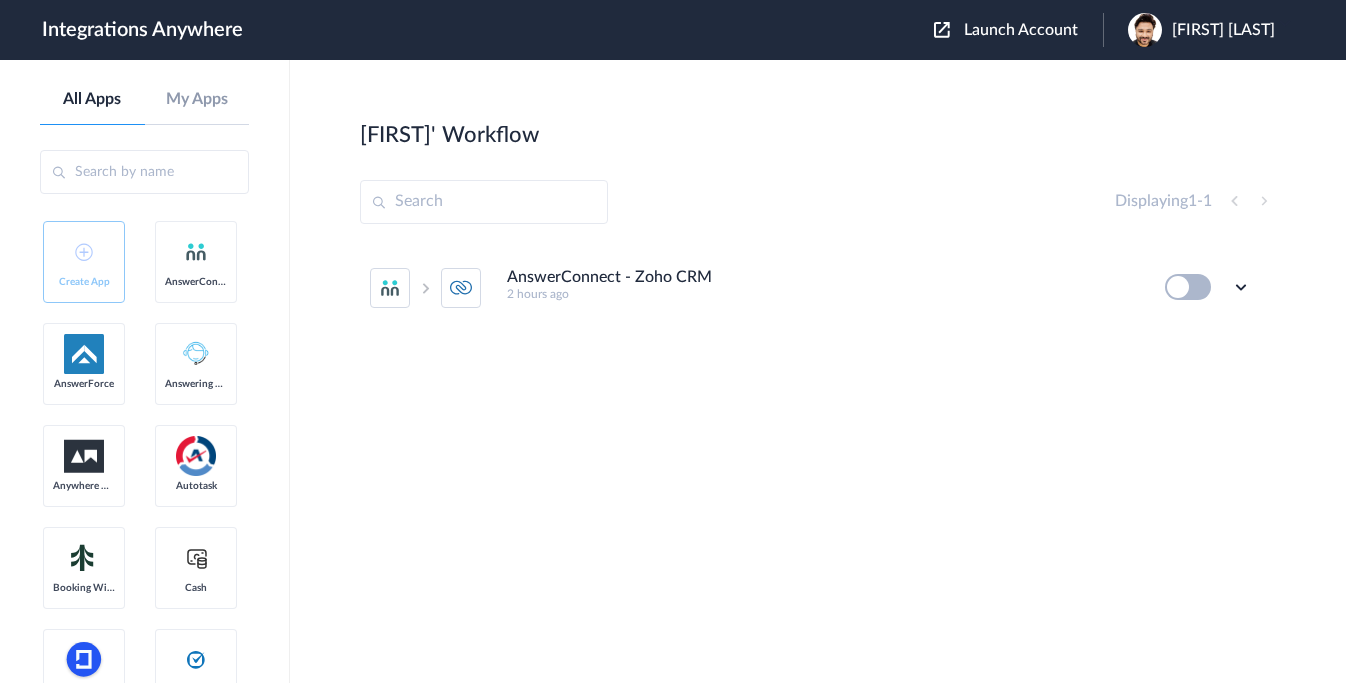 click at bounding box center [1188, 287] 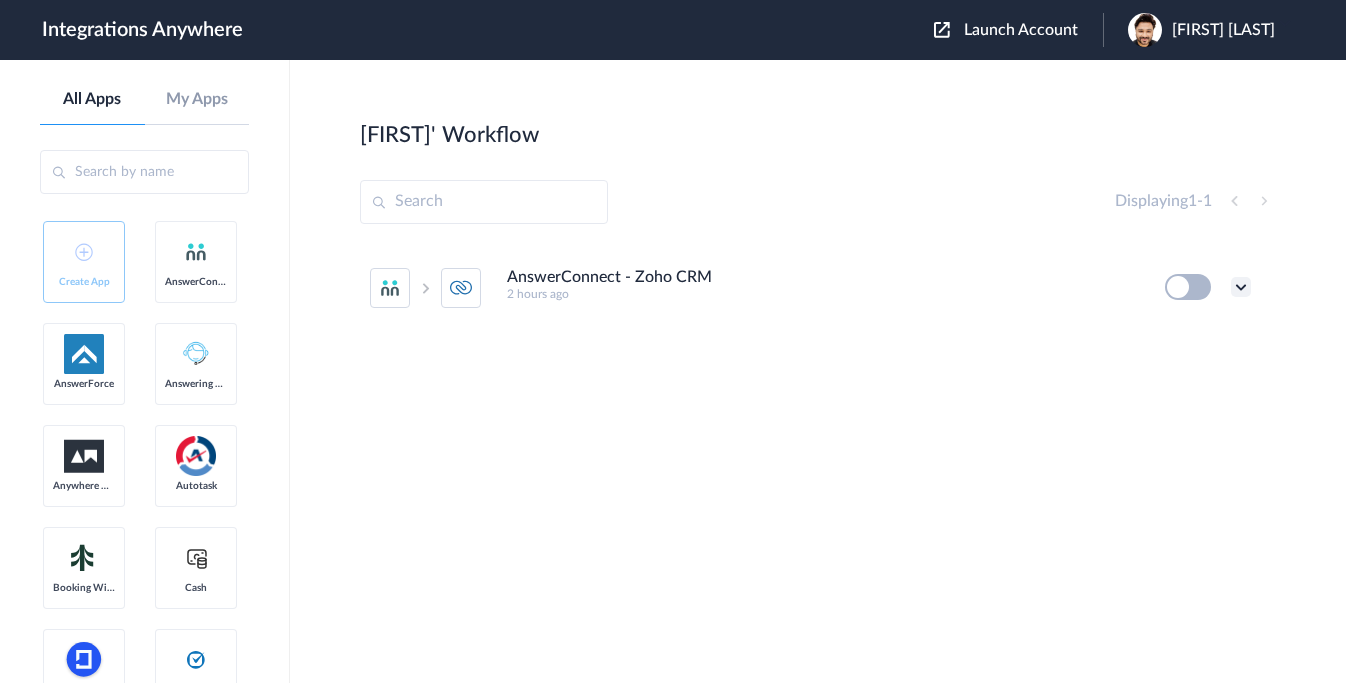 click at bounding box center (1241, 287) 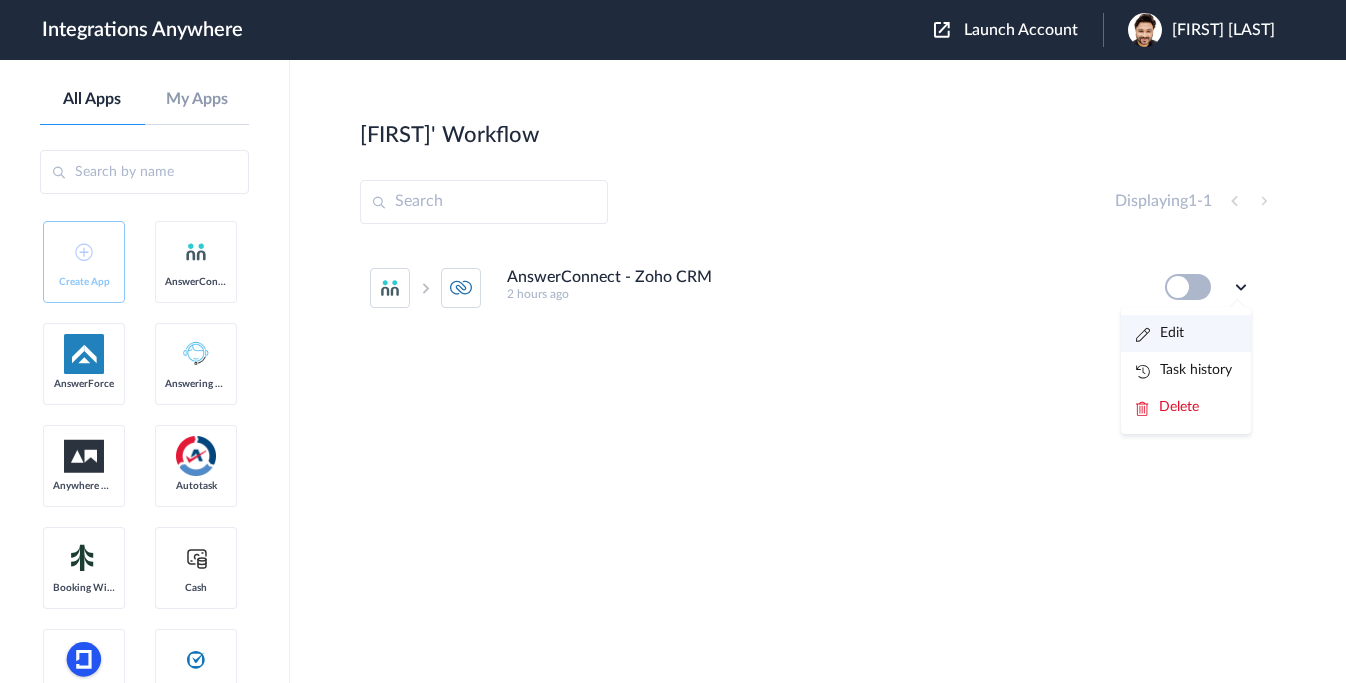 click on "Edit" at bounding box center (1160, 333) 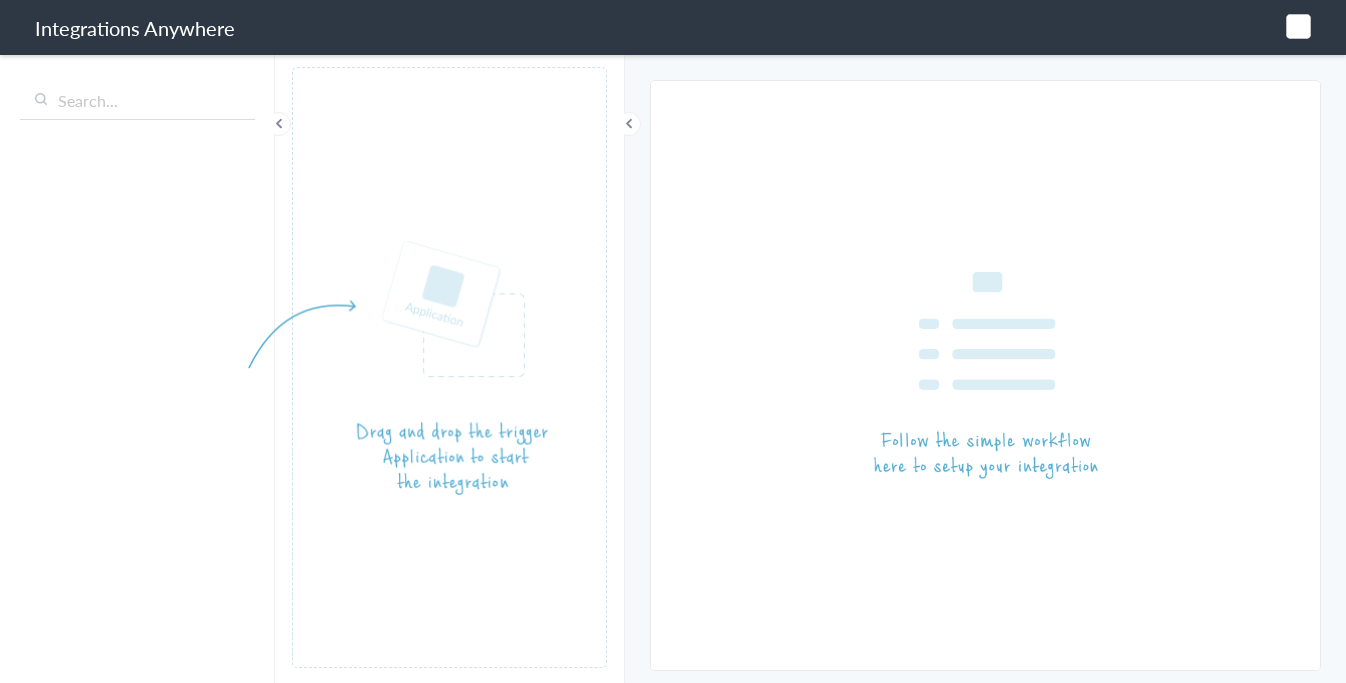 scroll, scrollTop: 0, scrollLeft: 0, axis: both 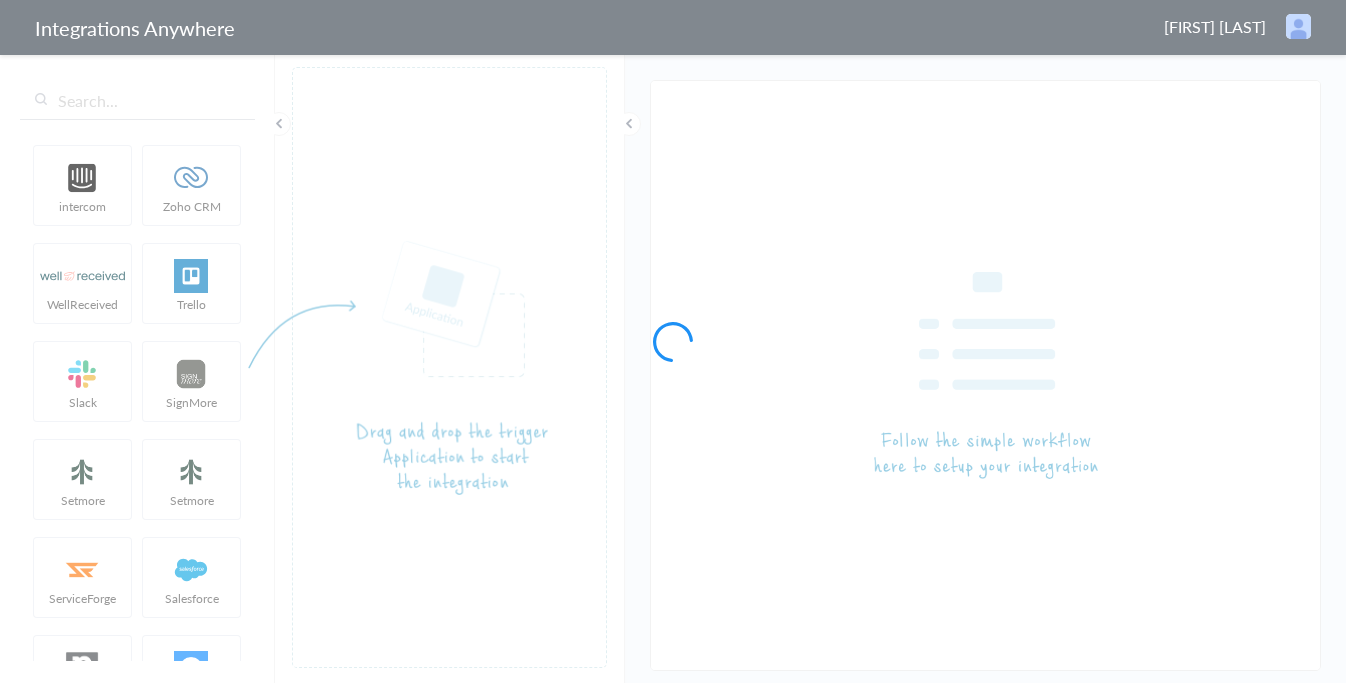 type on "AnswerConnect - Zoho CRM" 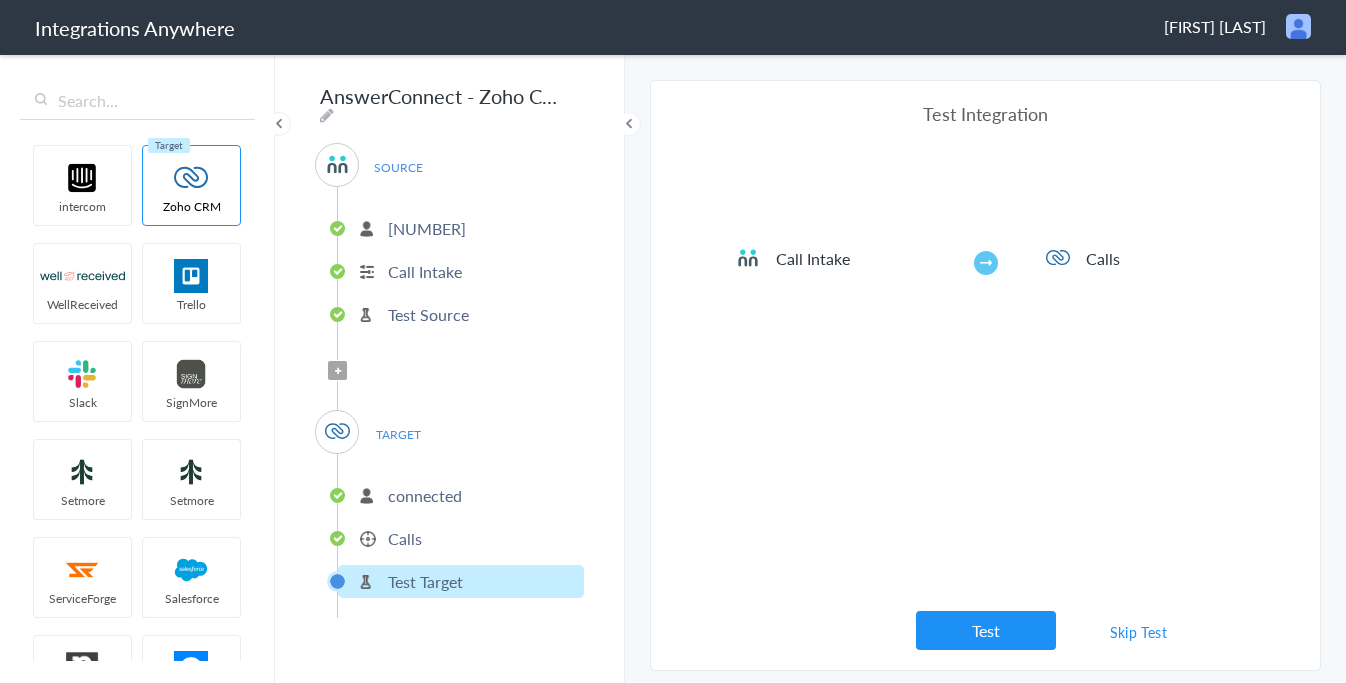 click on "Test" at bounding box center [986, 630] 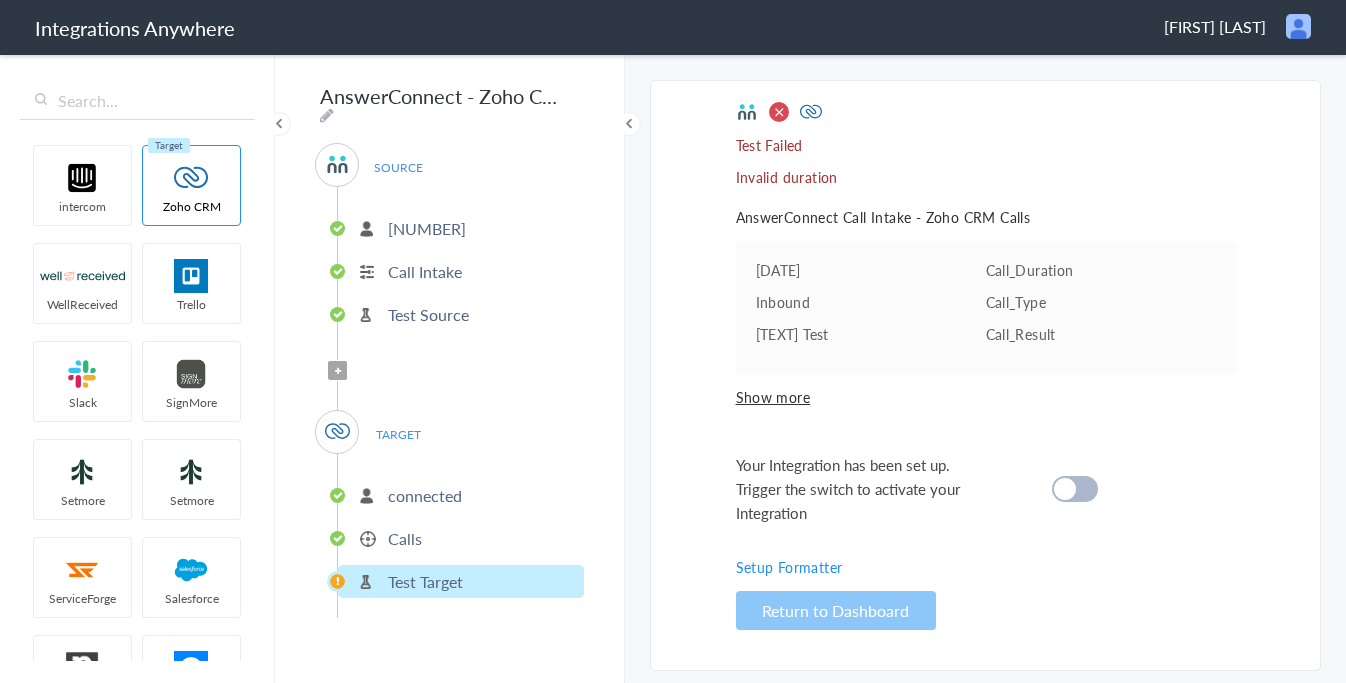 click at bounding box center [1065, 489] 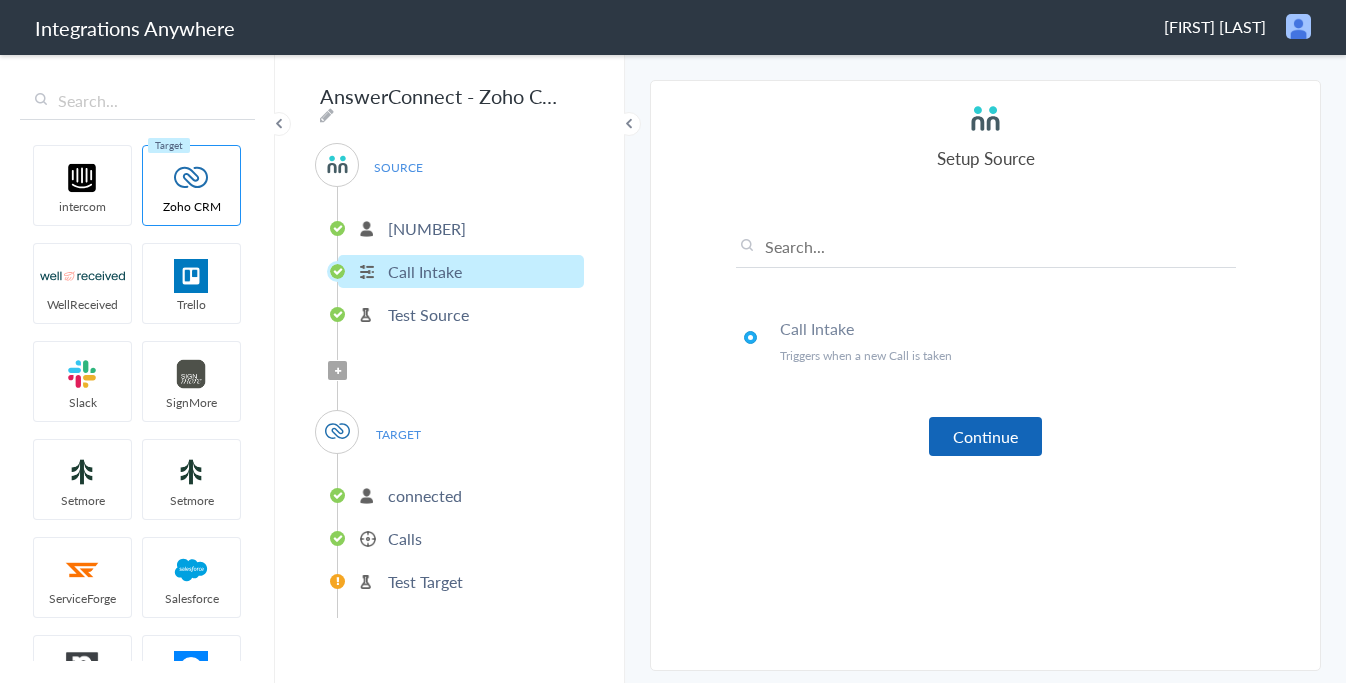click on "Continue" at bounding box center [985, 436] 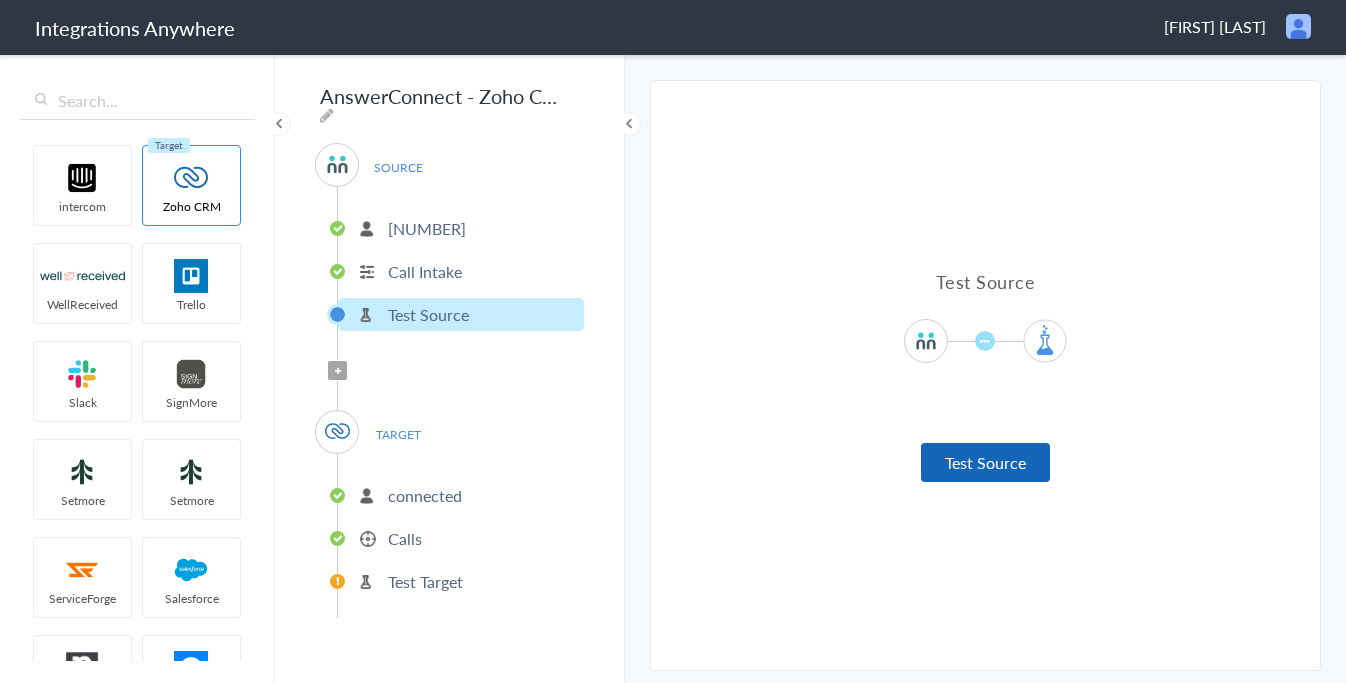 click on "Test Source" at bounding box center [985, 462] 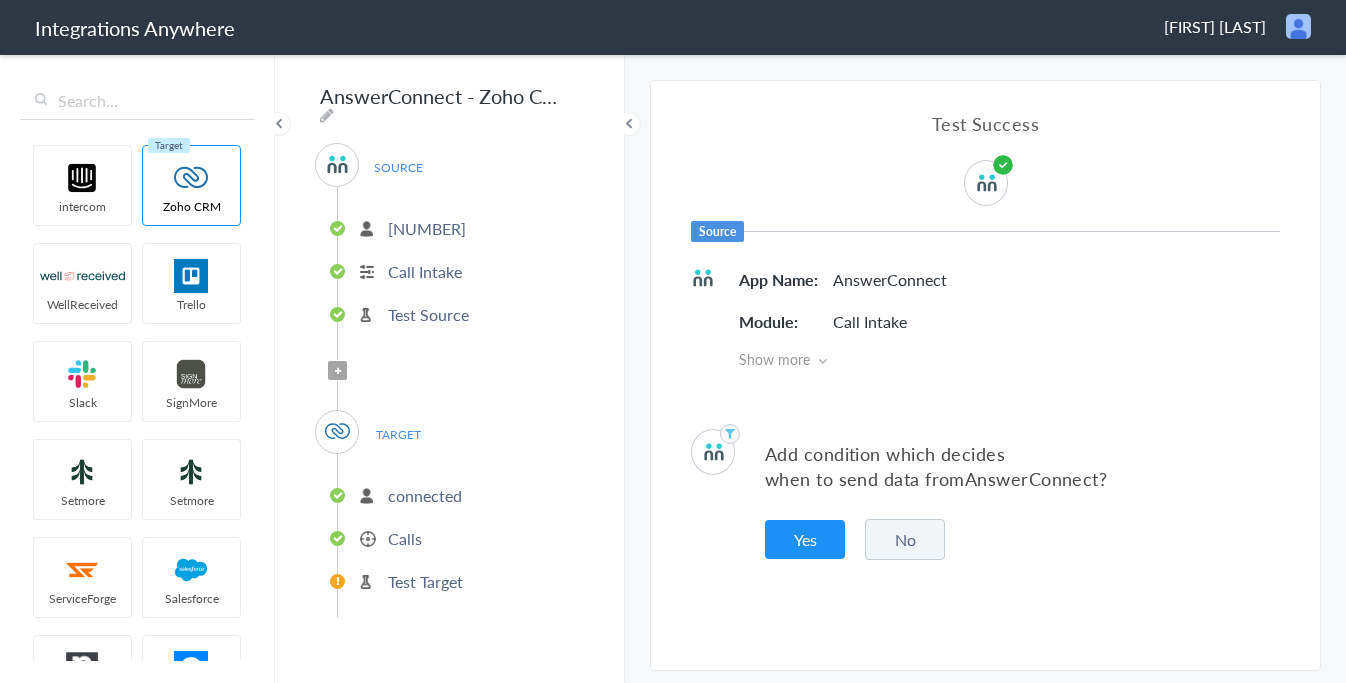 click on "No" at bounding box center [905, 539] 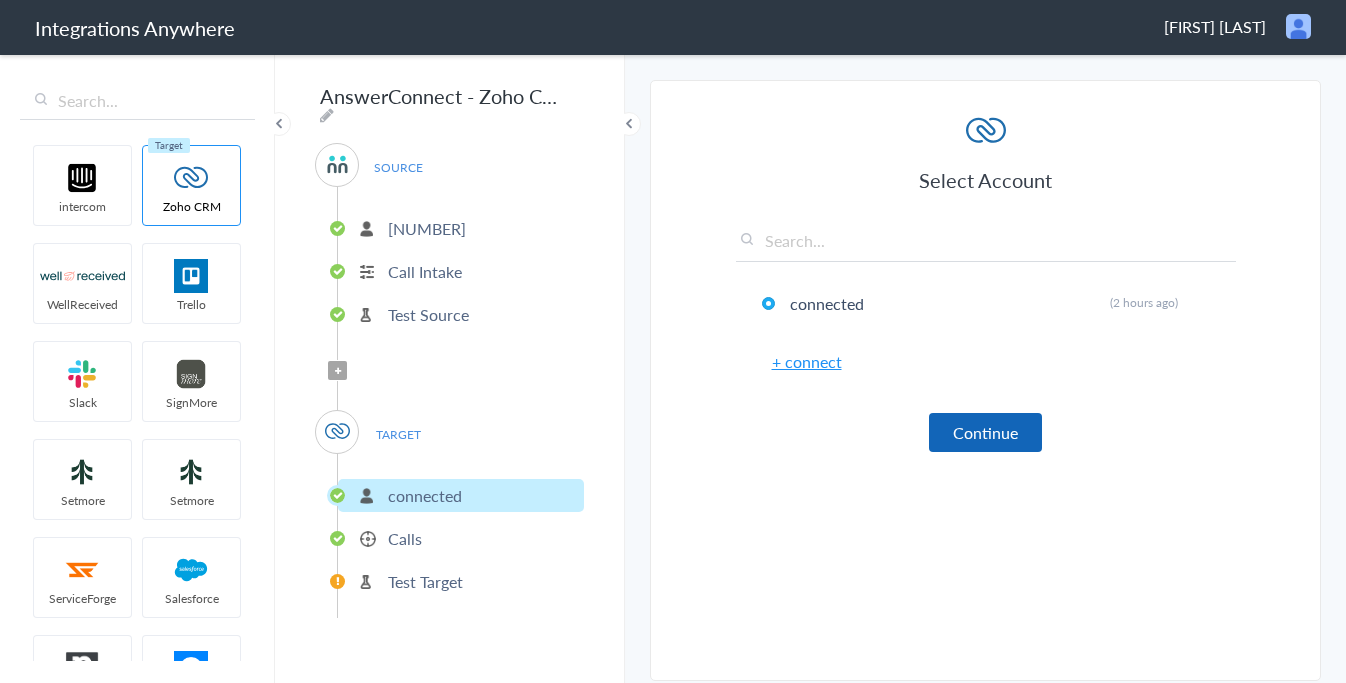 click on "Continue" at bounding box center [985, 432] 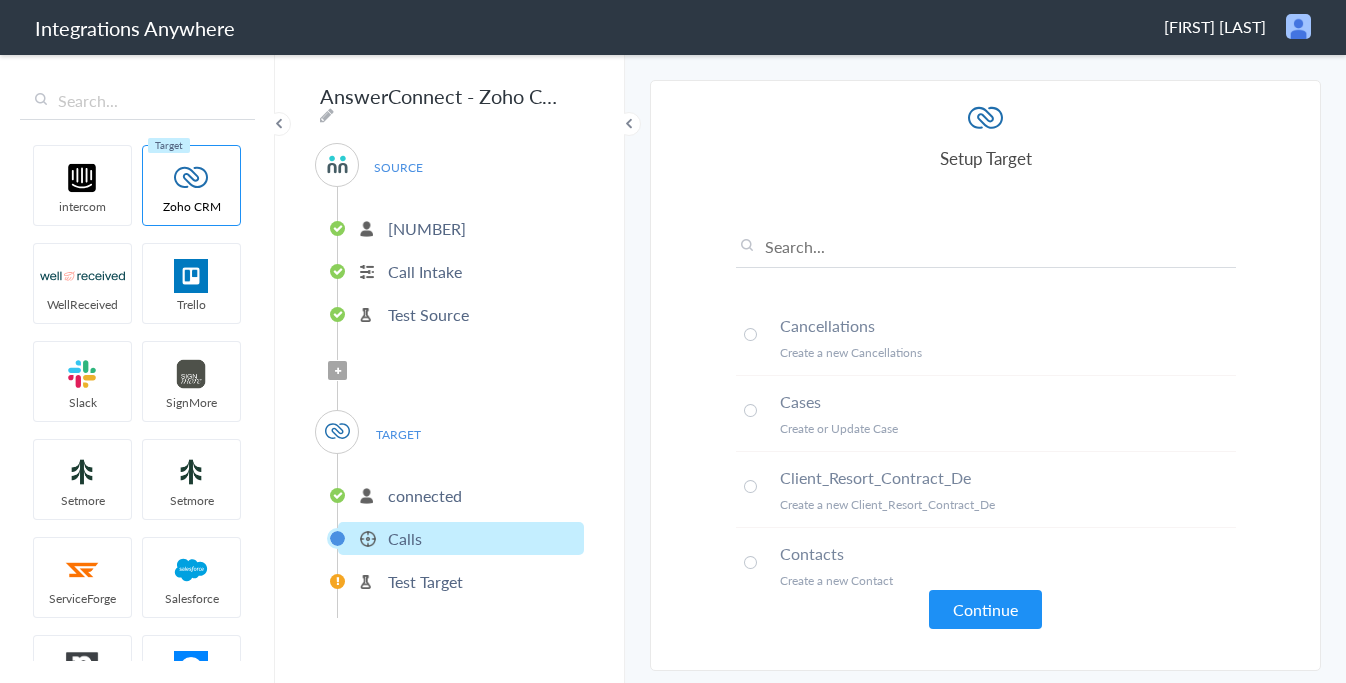 scroll, scrollTop: 0, scrollLeft: 0, axis: both 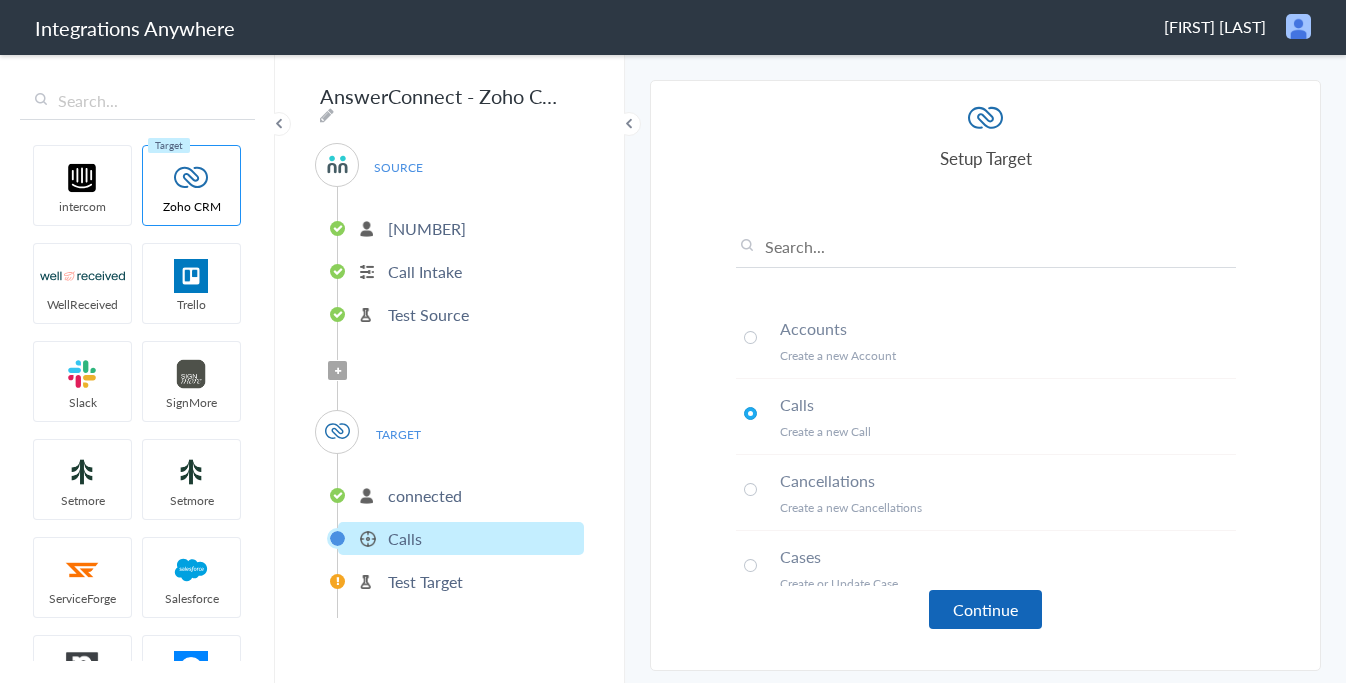 click on "Continue" at bounding box center (985, 609) 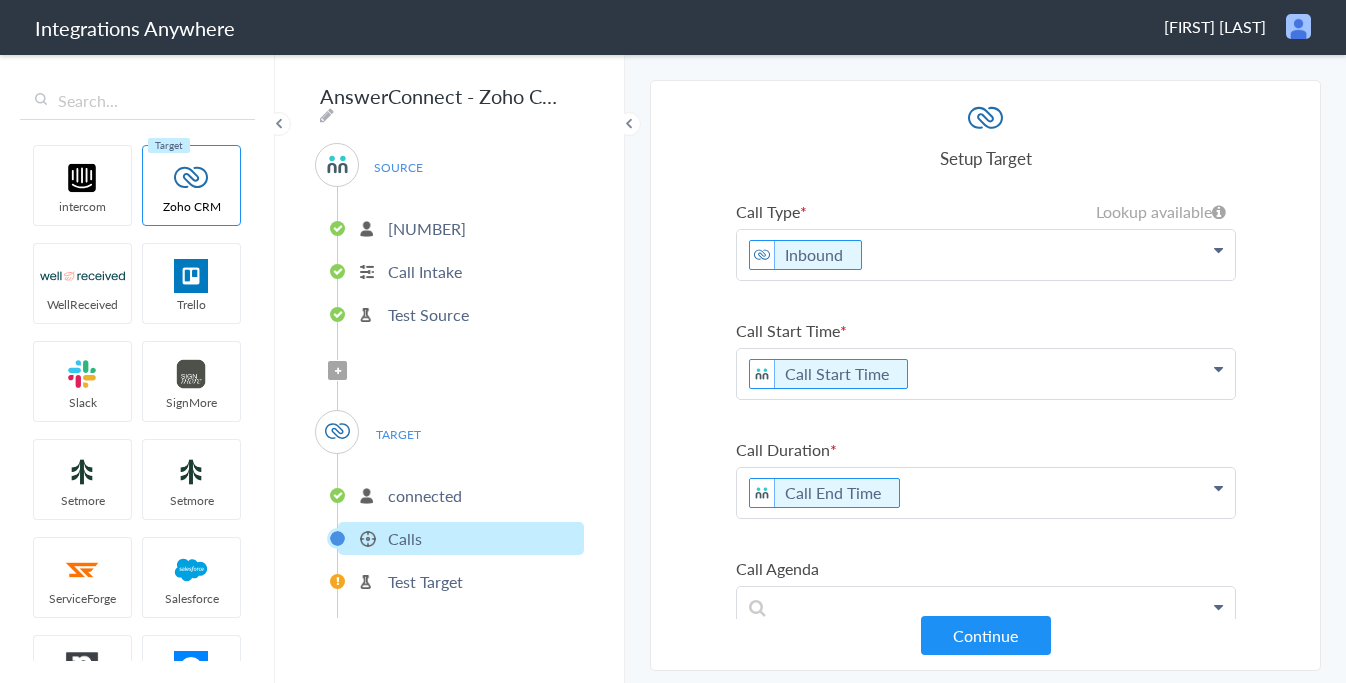 click on "Inbound" at bounding box center (986, 255) 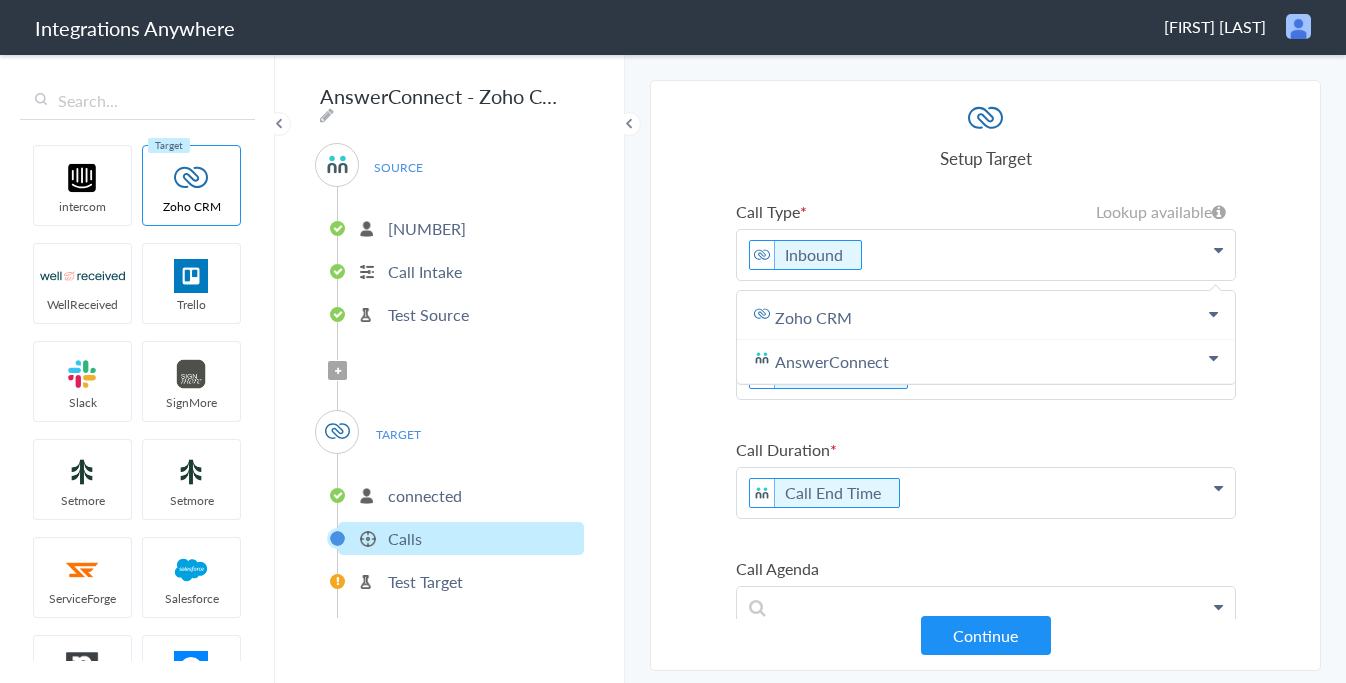 click on "Setup Target" at bounding box center (986, 158) 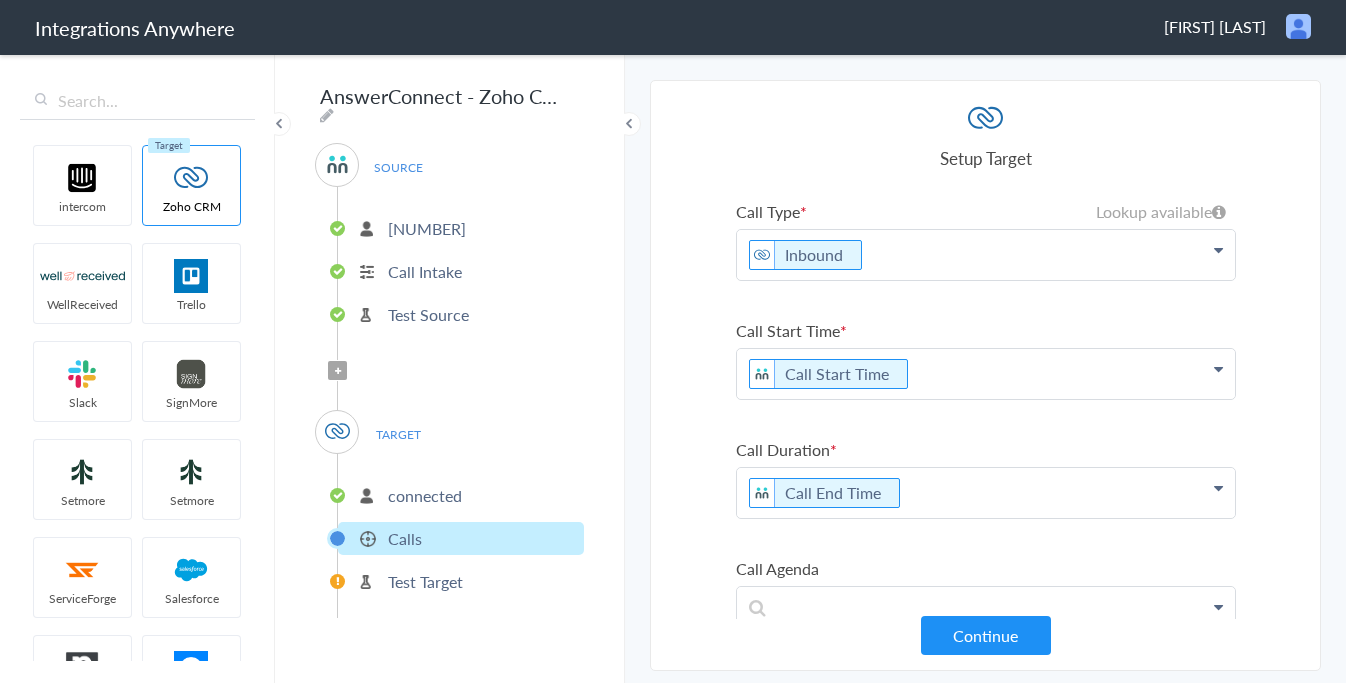 click on "Call Start Time" at bounding box center [986, 255] 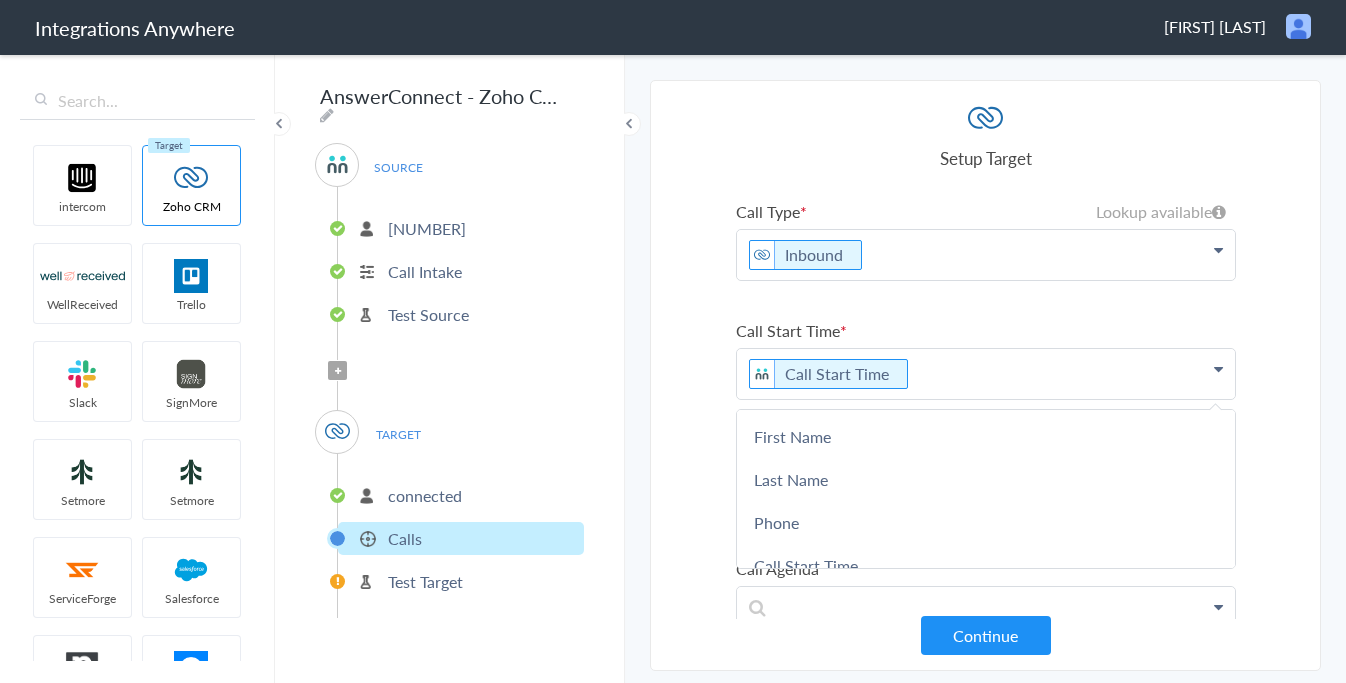 click on "Call Start Time" at bounding box center (986, 330) 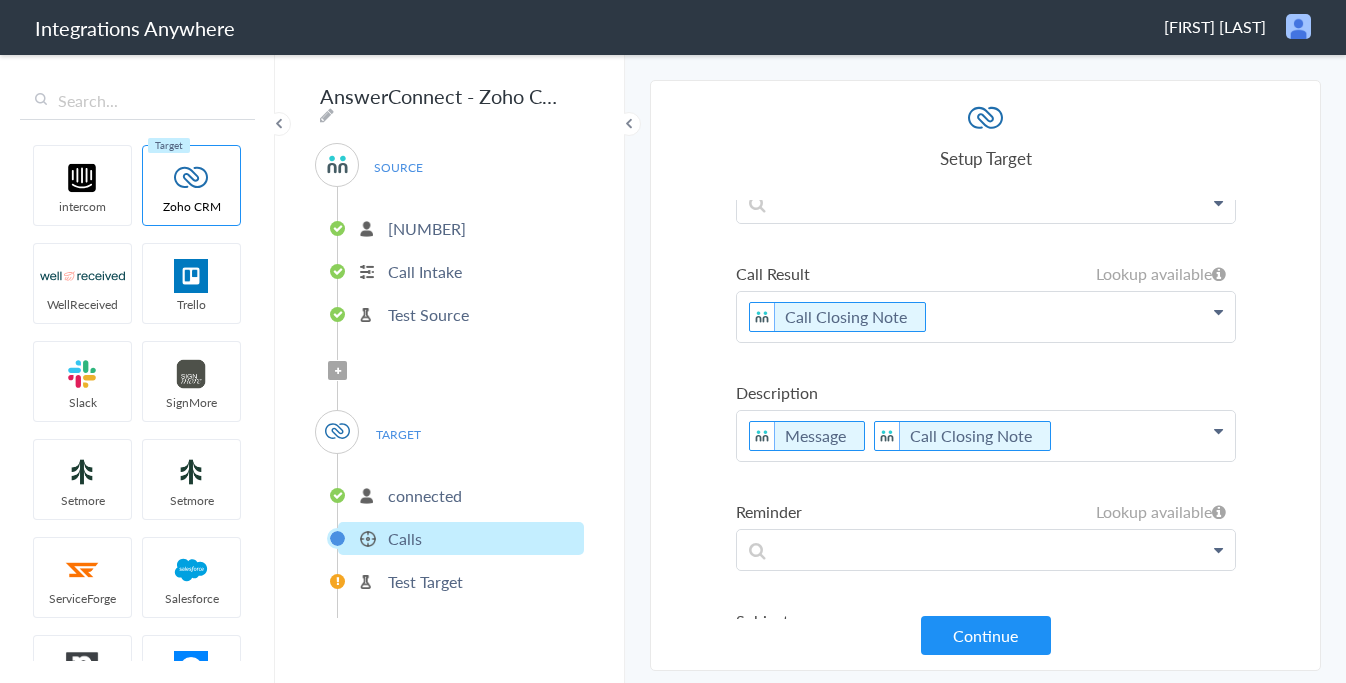 scroll, scrollTop: 339, scrollLeft: 0, axis: vertical 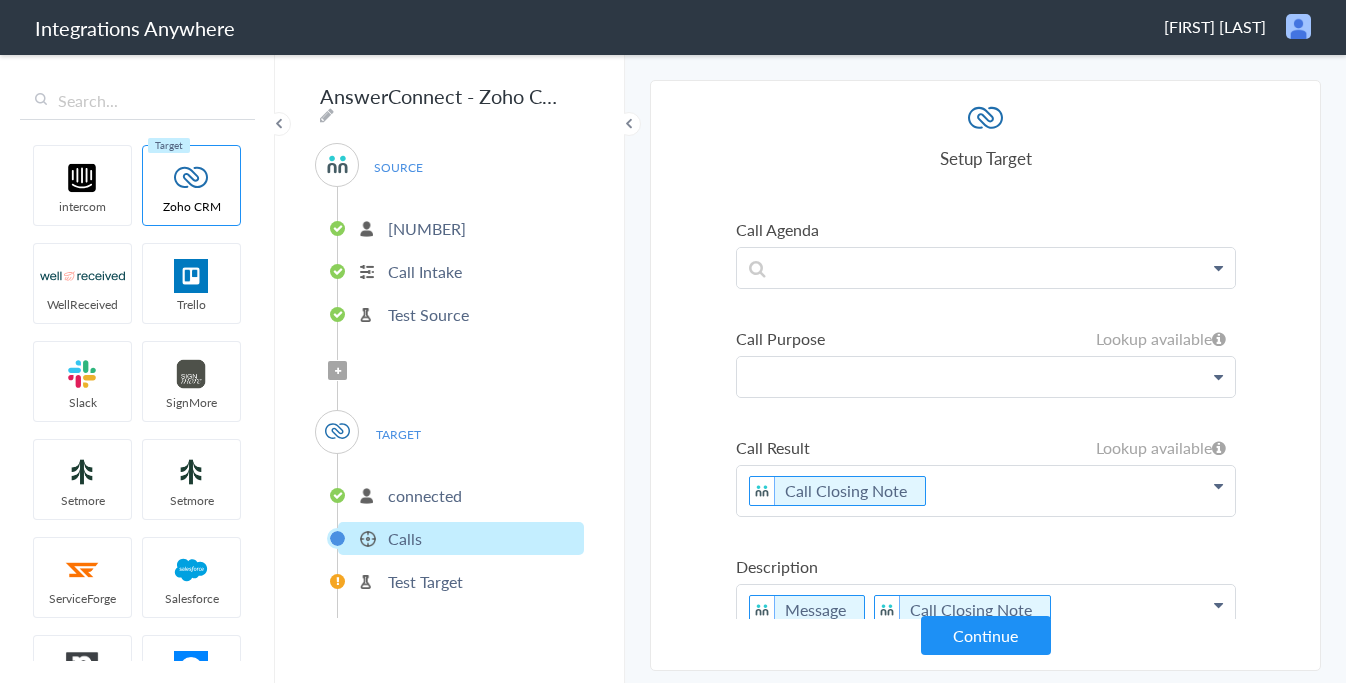 click at bounding box center (986, -84) 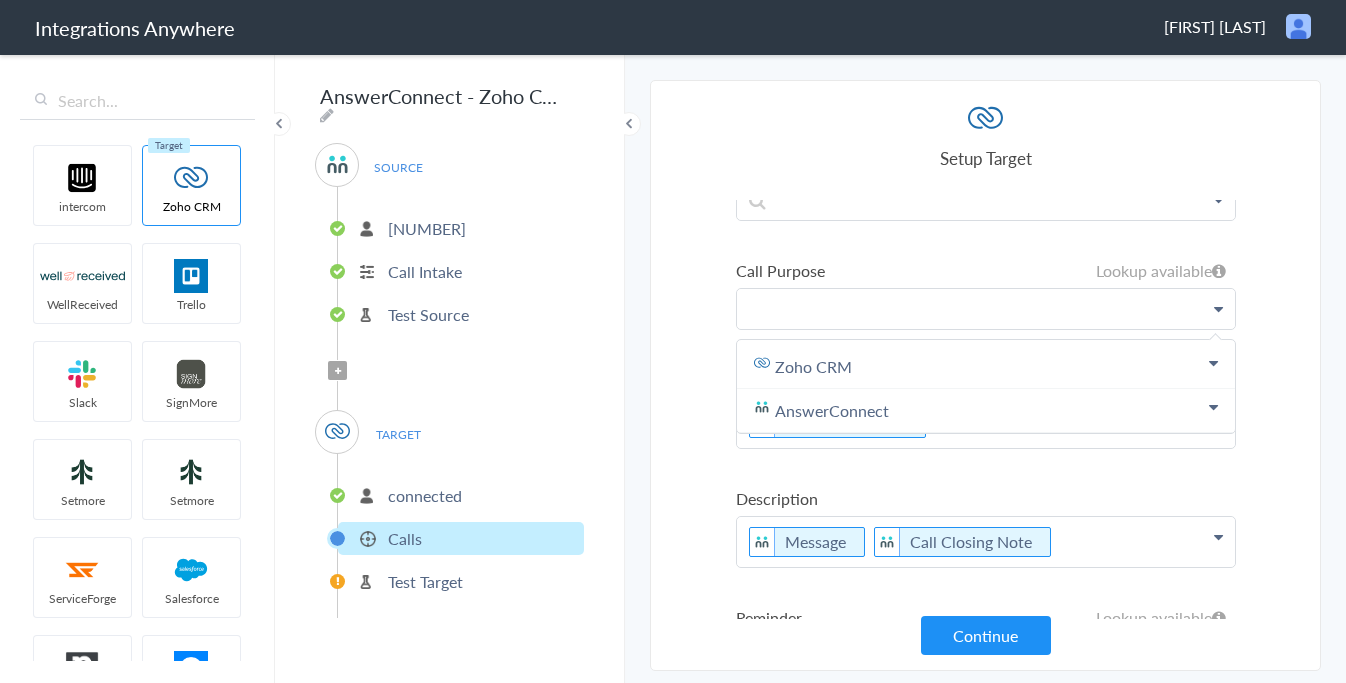 scroll, scrollTop: 322, scrollLeft: 0, axis: vertical 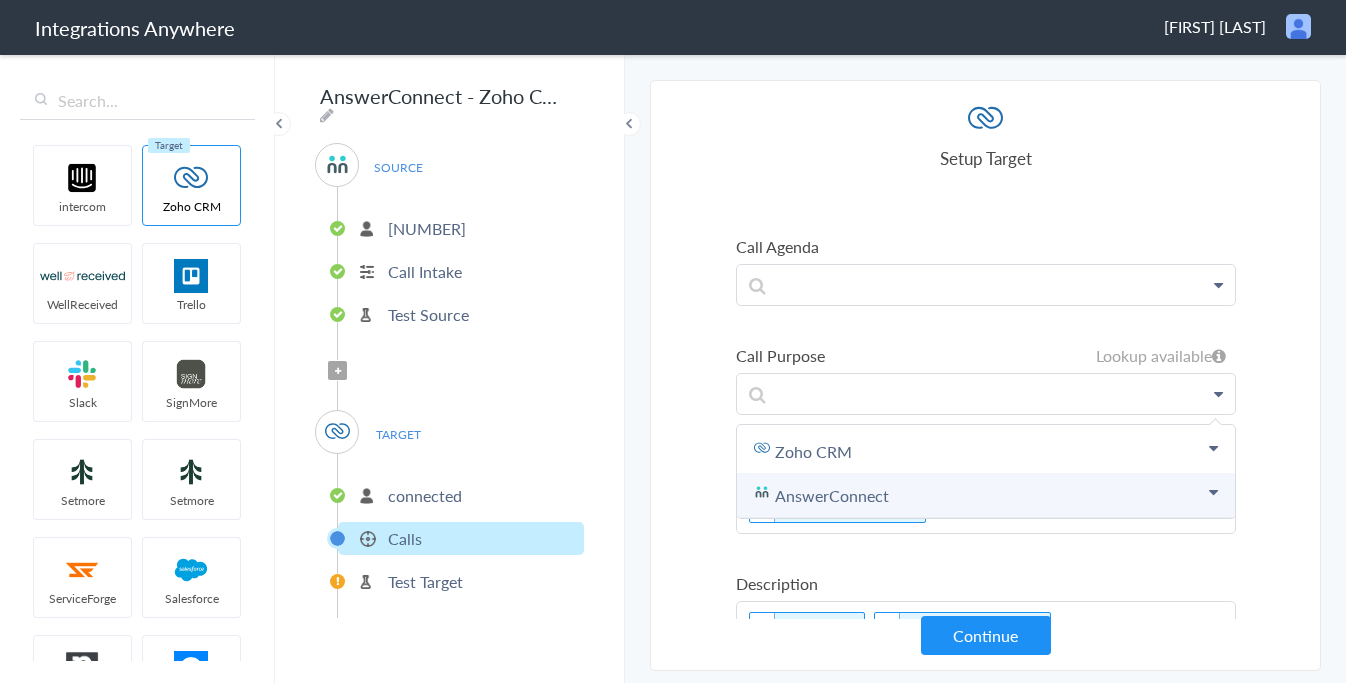 click at bounding box center [0, 0] 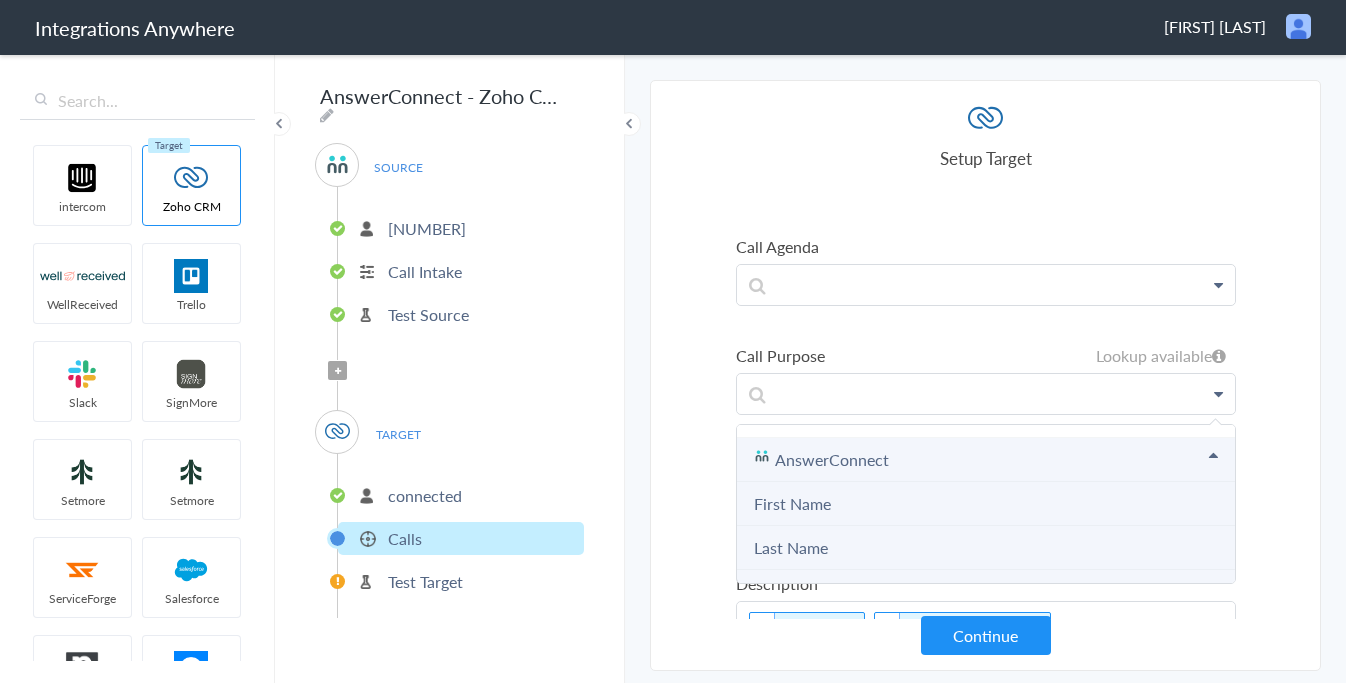 scroll, scrollTop: 0, scrollLeft: 0, axis: both 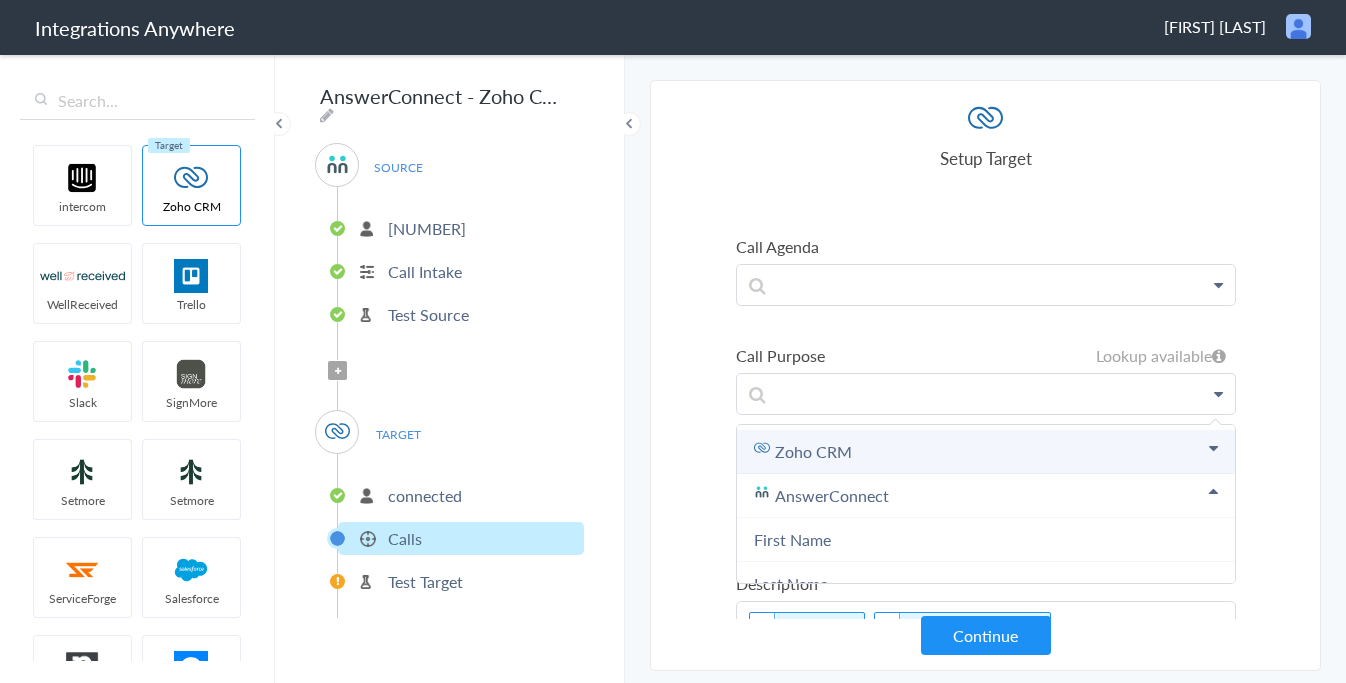 click on "Zoho CRM" at bounding box center (0, 0) 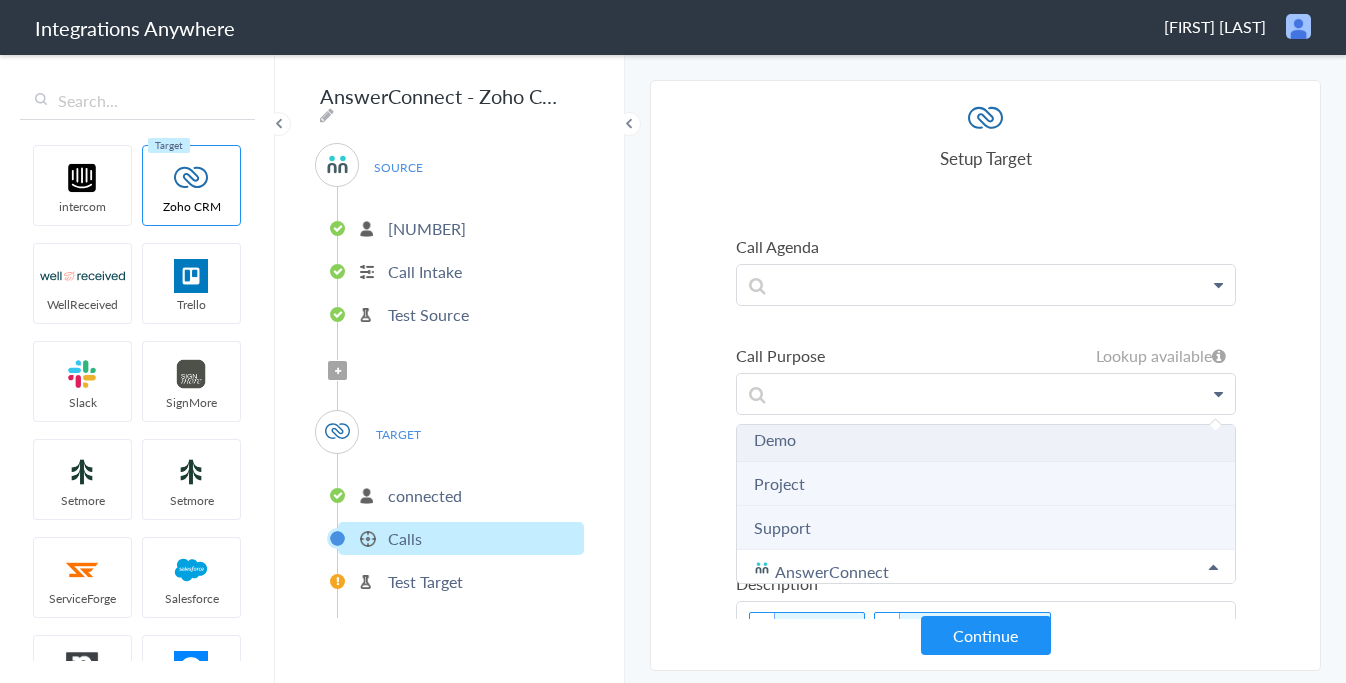 scroll, scrollTop: 273, scrollLeft: 0, axis: vertical 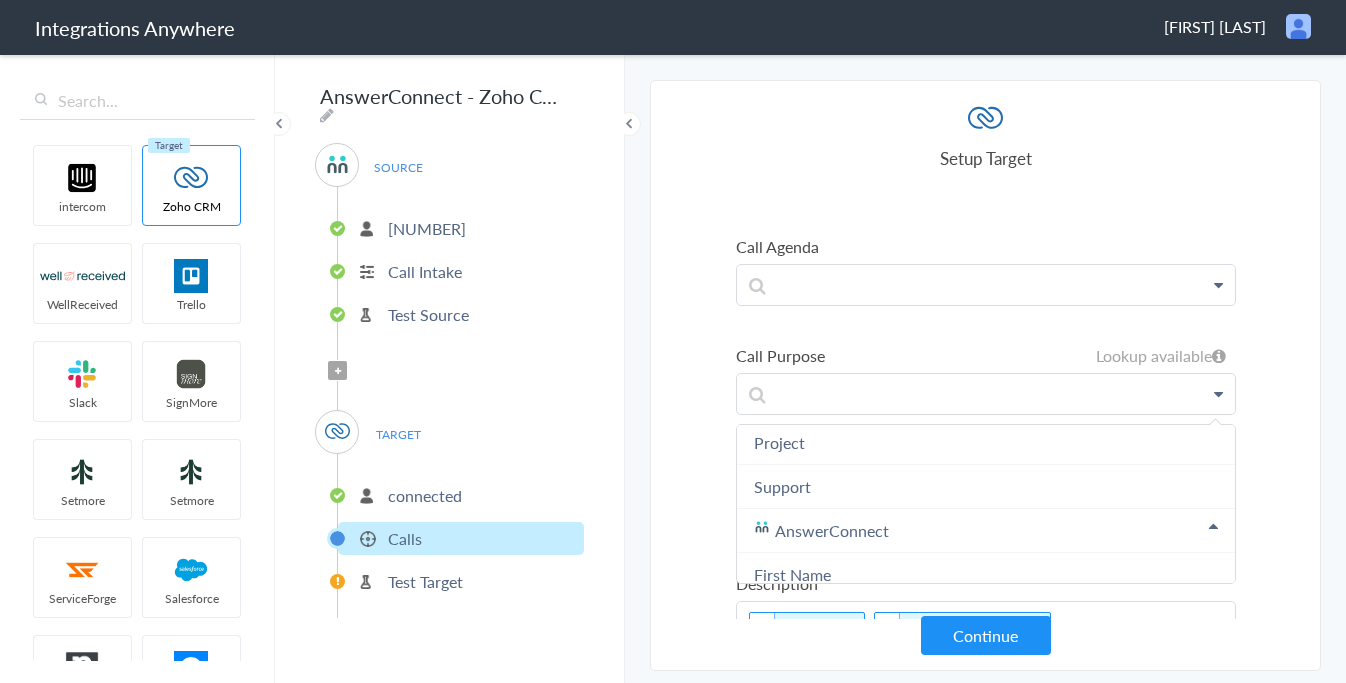 click on "Select  Account [NUMBER]       Rename   Delete   (2 hours ago) + connect Continue Setup Source Call Intake Triggers when a new Call is taken Continue Test Source Test Source Test Failed
Select  Account connected       Rename   Delete   (2 hours ago) + connect Continue Setup Target Accounts Create a new Account Calls Create a new Call Cancellations Create a new Cancellations Cases Create or Update Case Client_Resort_Contract_De Create a new Client_Resort_Contract_De Contacts Create a new Contact Create Cases Create a new Case Create or Update Contact Create or Update Contact Create or Update Lead Create or Update Lead Deal_Enrollment_History Create a new Deal_Enrollment_History Deals Create a new Deal Employee_Directory Create a new Employee_Directory Events Create a new Event Leads Create a new Lead Mailing_Addresses Create a new Mailing_Addresses Points_of_Contact Create a new Points_of_Contact Products Create a new Product RVP_Reports Create a new RVP_Reports Tasks Vendors" at bounding box center (985, 375) 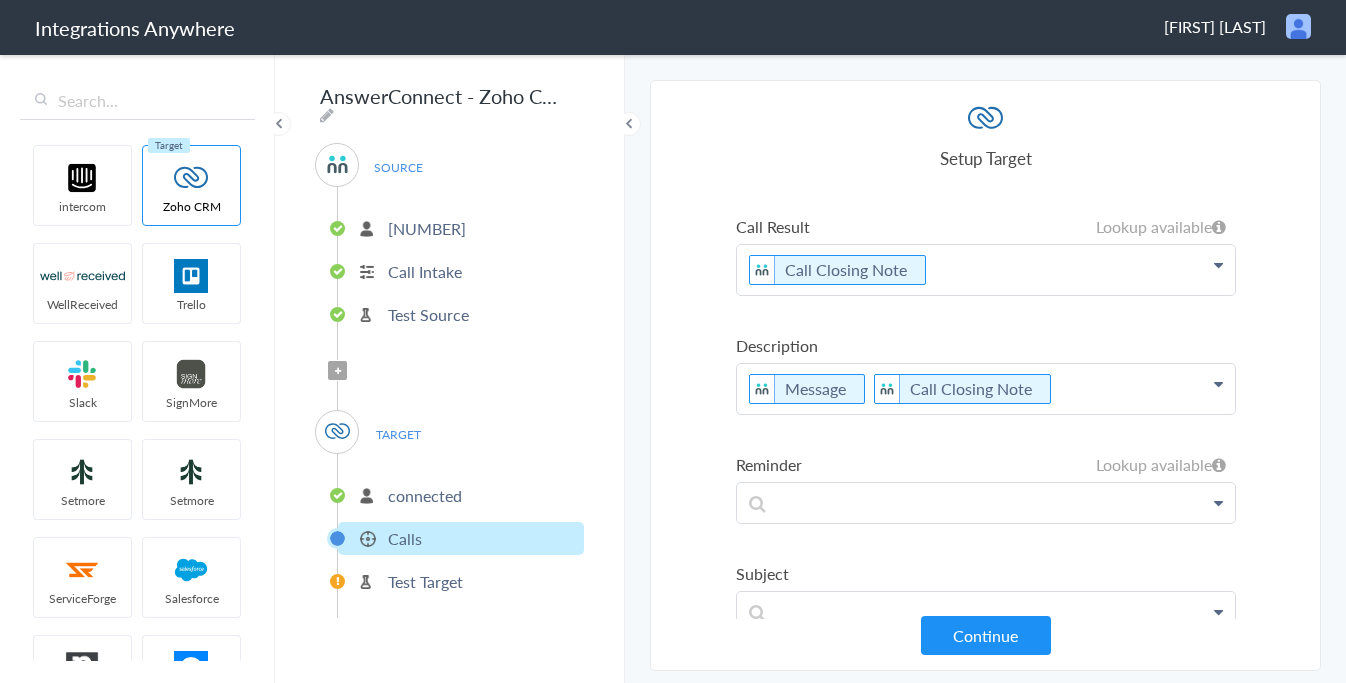 scroll, scrollTop: 612, scrollLeft: 0, axis: vertical 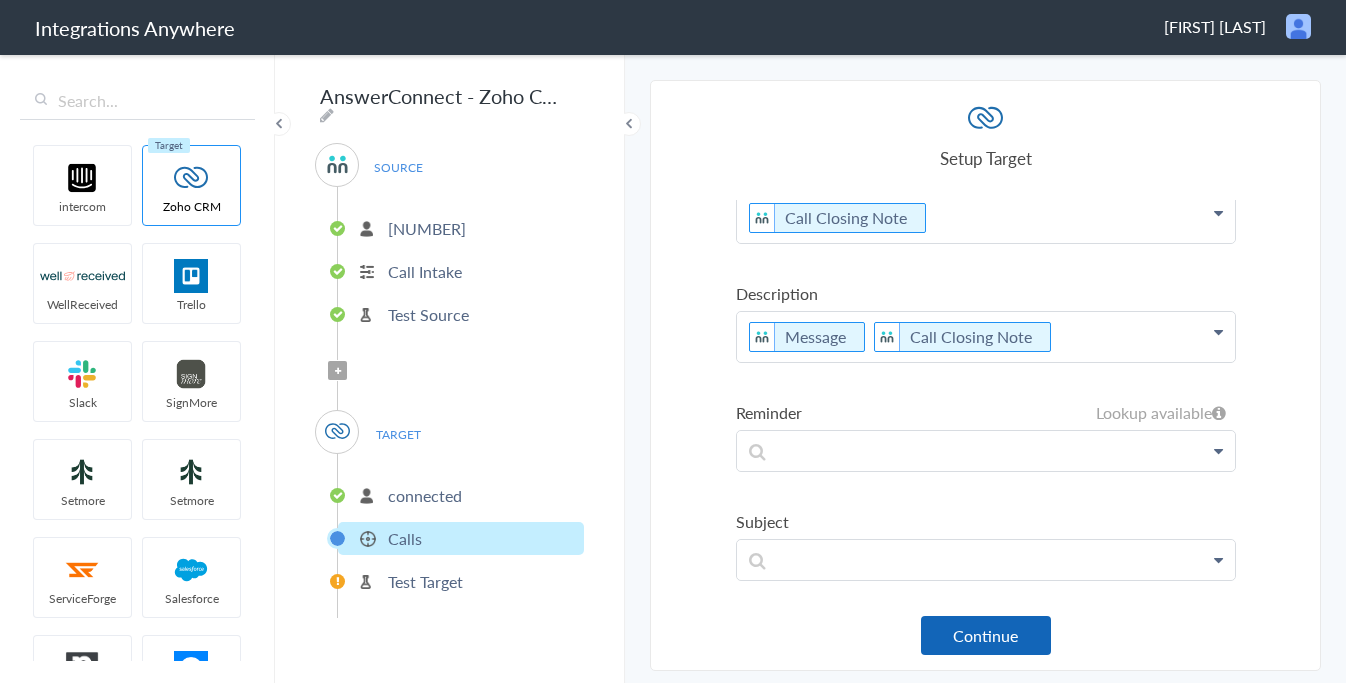click on "Continue" at bounding box center [986, 635] 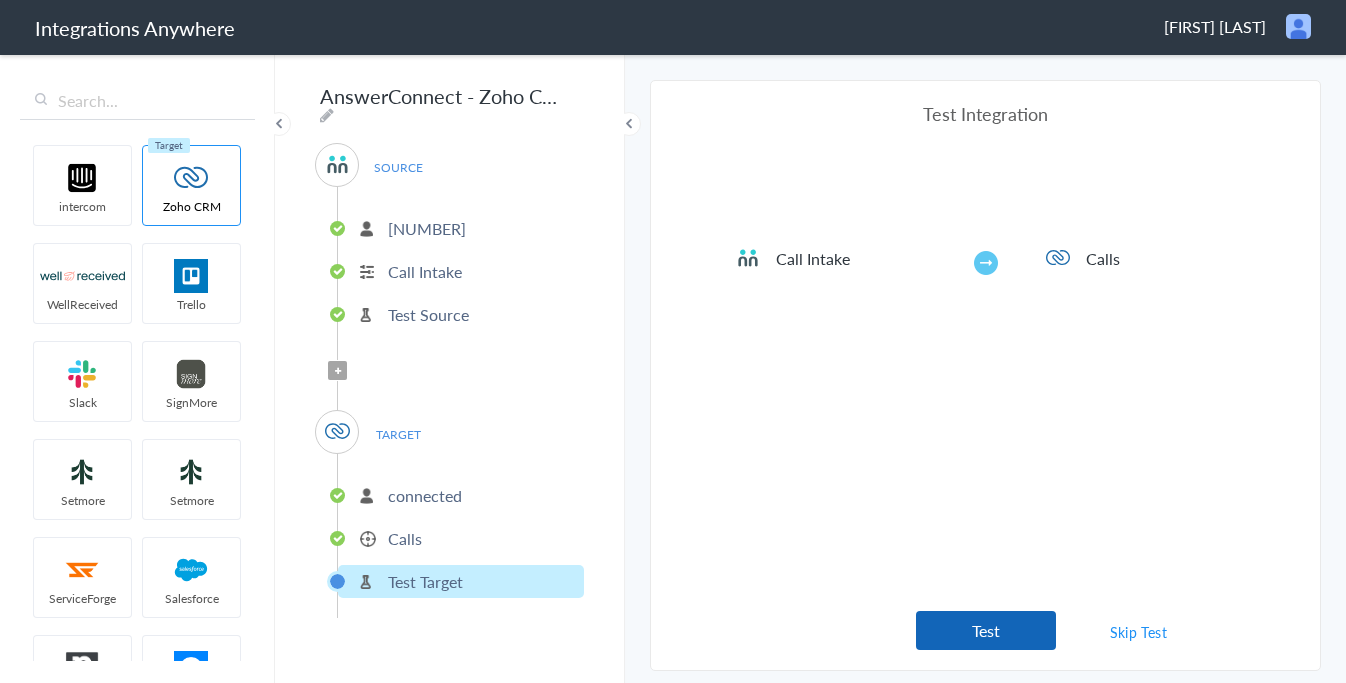 click on "Test" at bounding box center [986, 630] 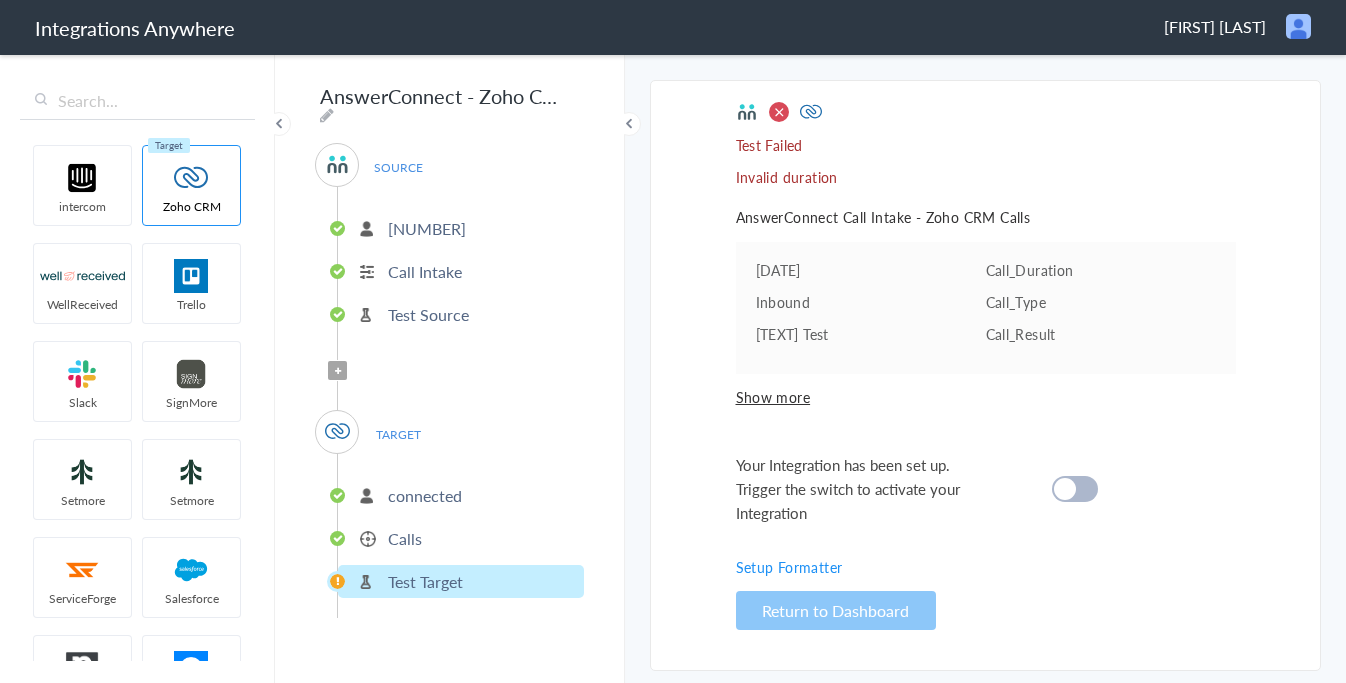 click at bounding box center (1065, 489) 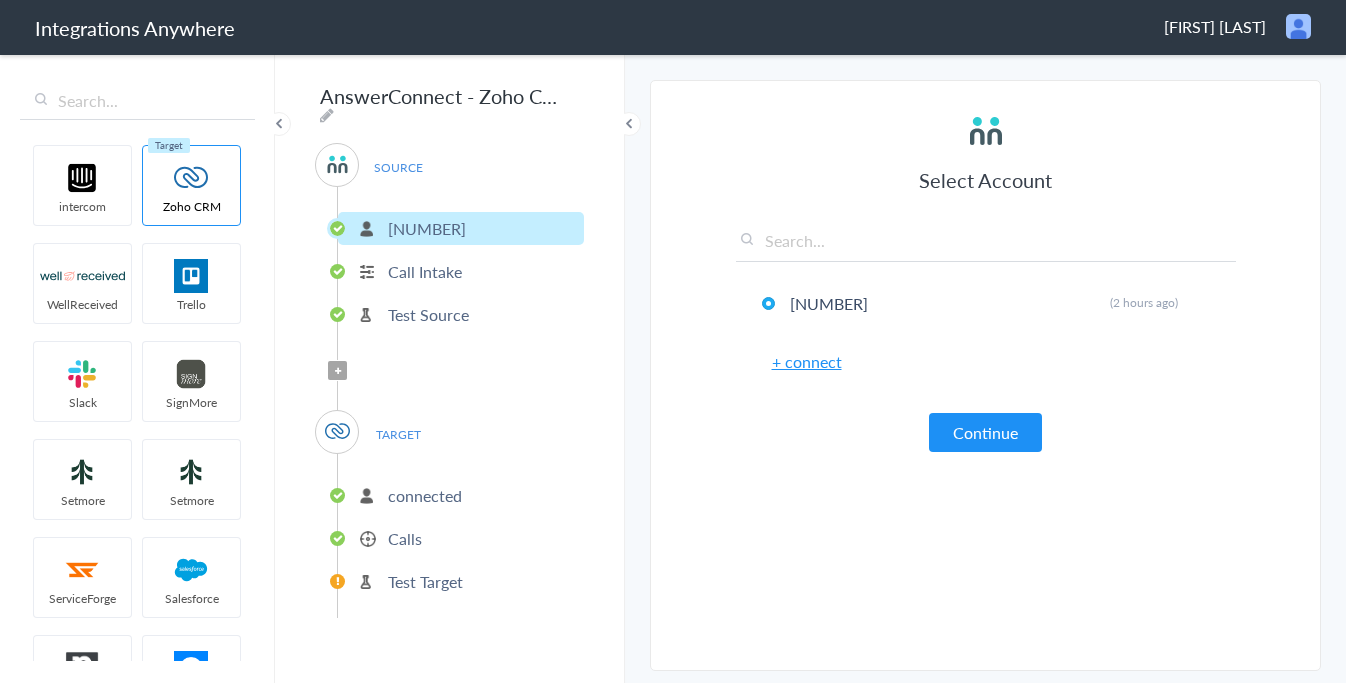click on "Call Intake" at bounding box center (425, 271) 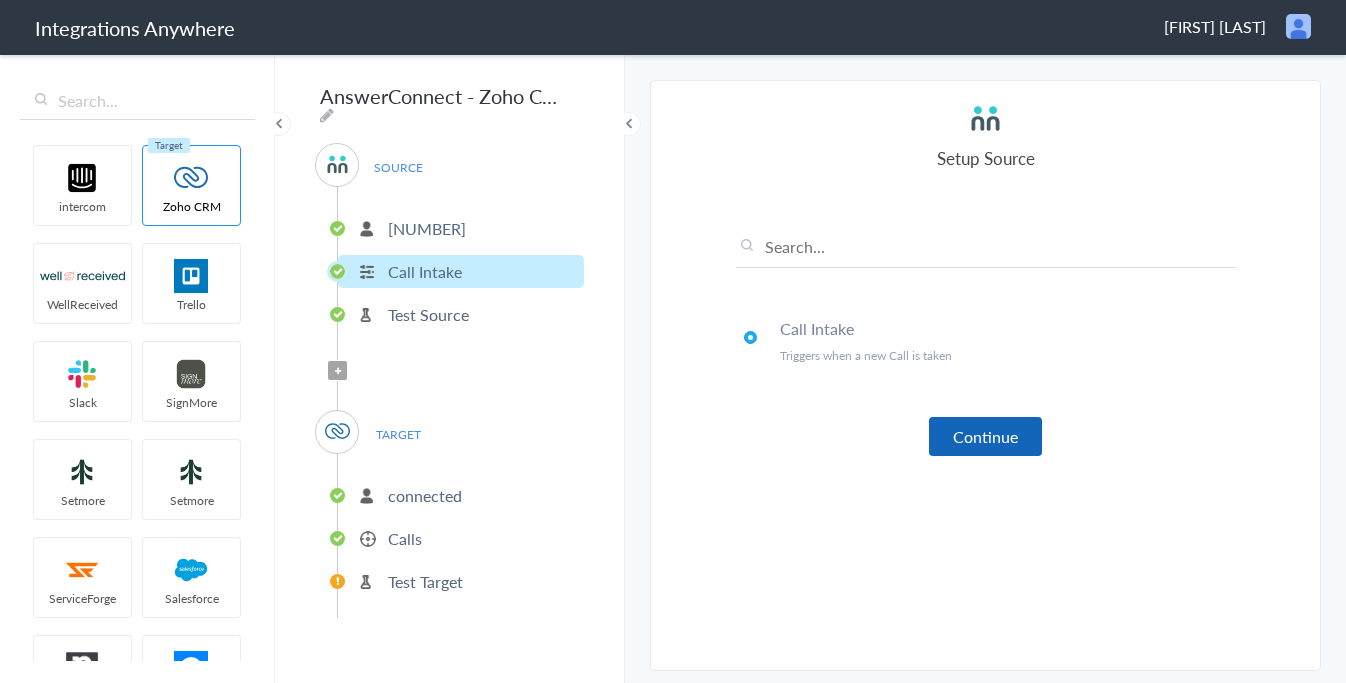 click on "Continue" at bounding box center [985, 436] 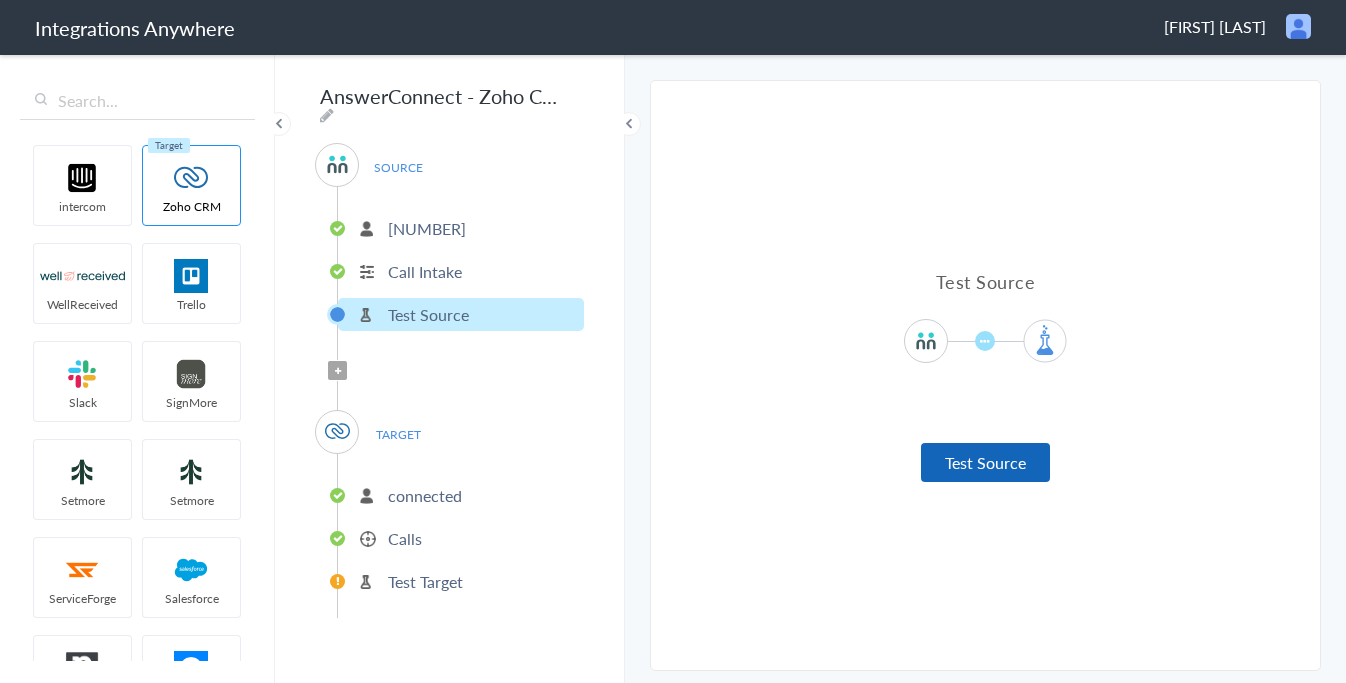 click on "Test Source" at bounding box center [985, 462] 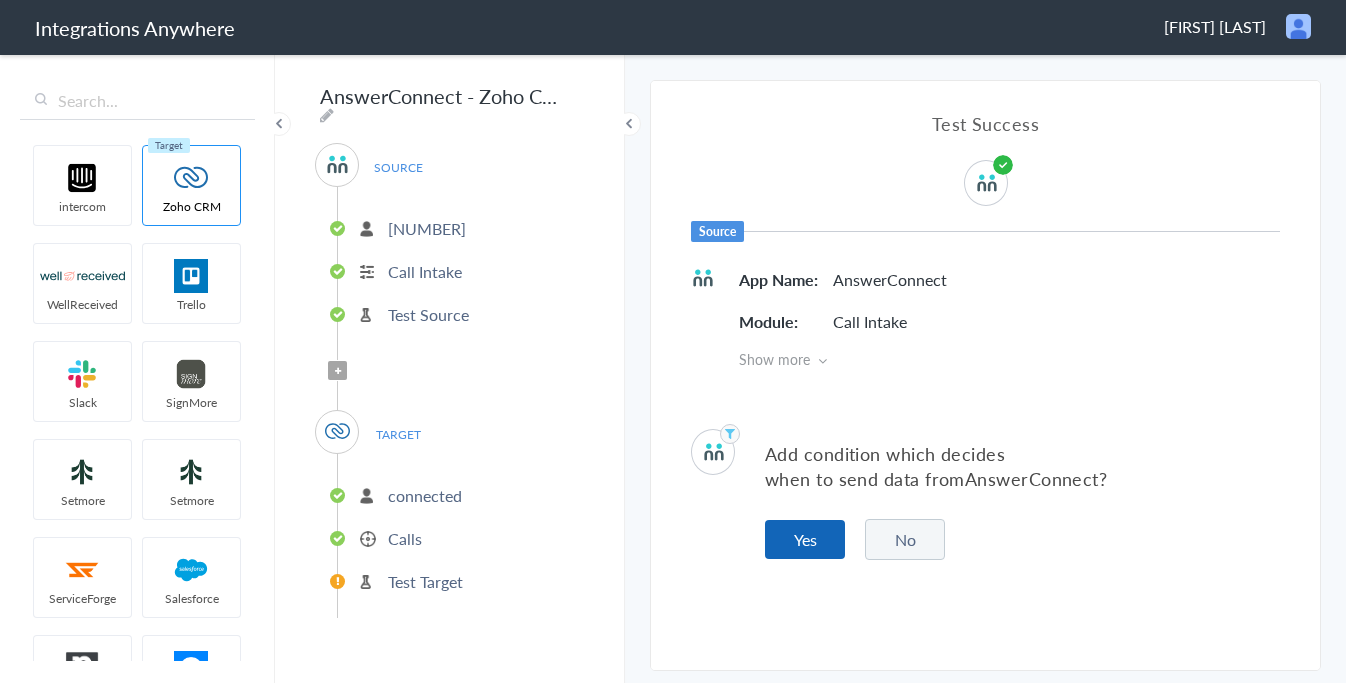 click on "Yes" at bounding box center (805, 539) 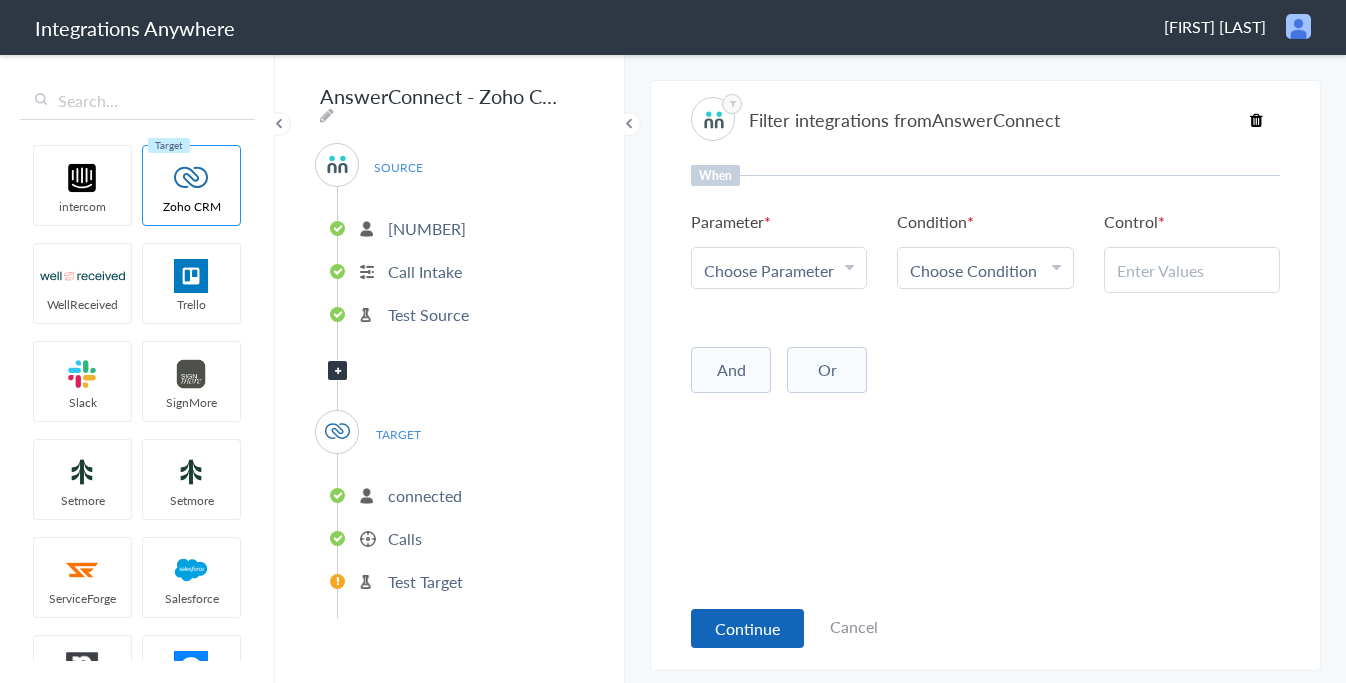 click on "Continue" at bounding box center [747, 628] 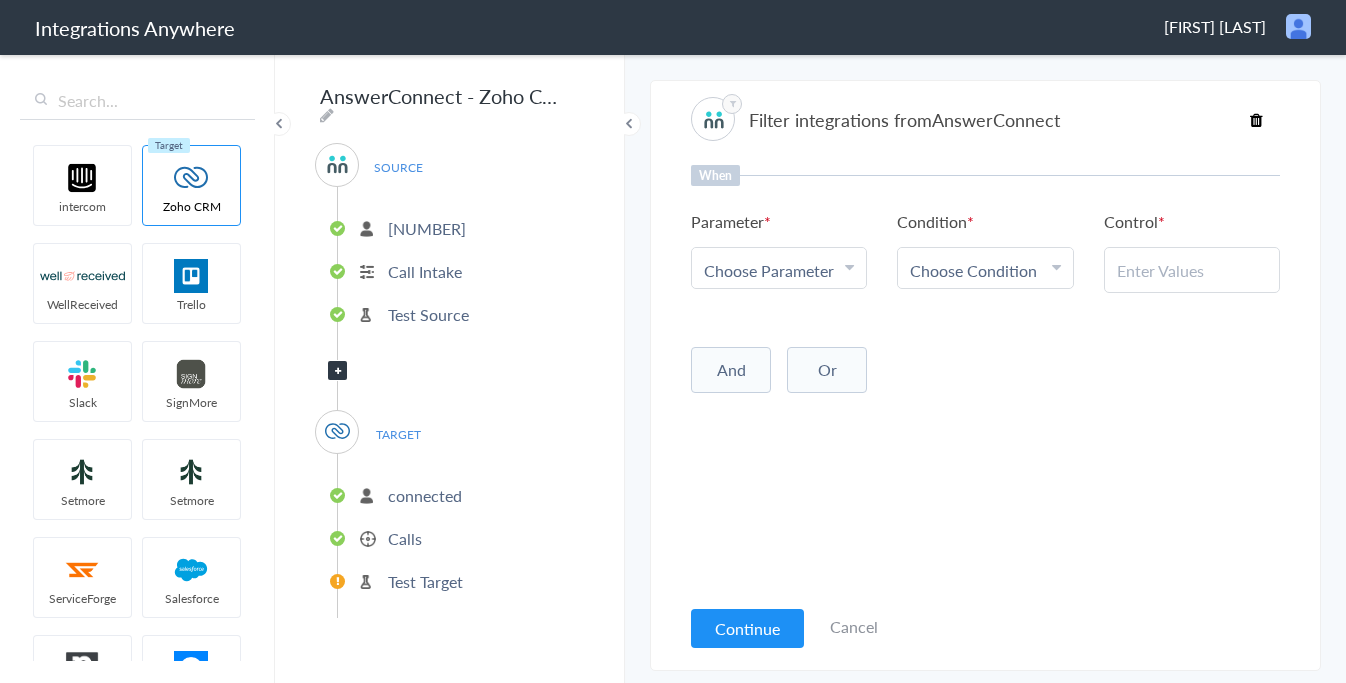 click on "Cancel" at bounding box center [854, 626] 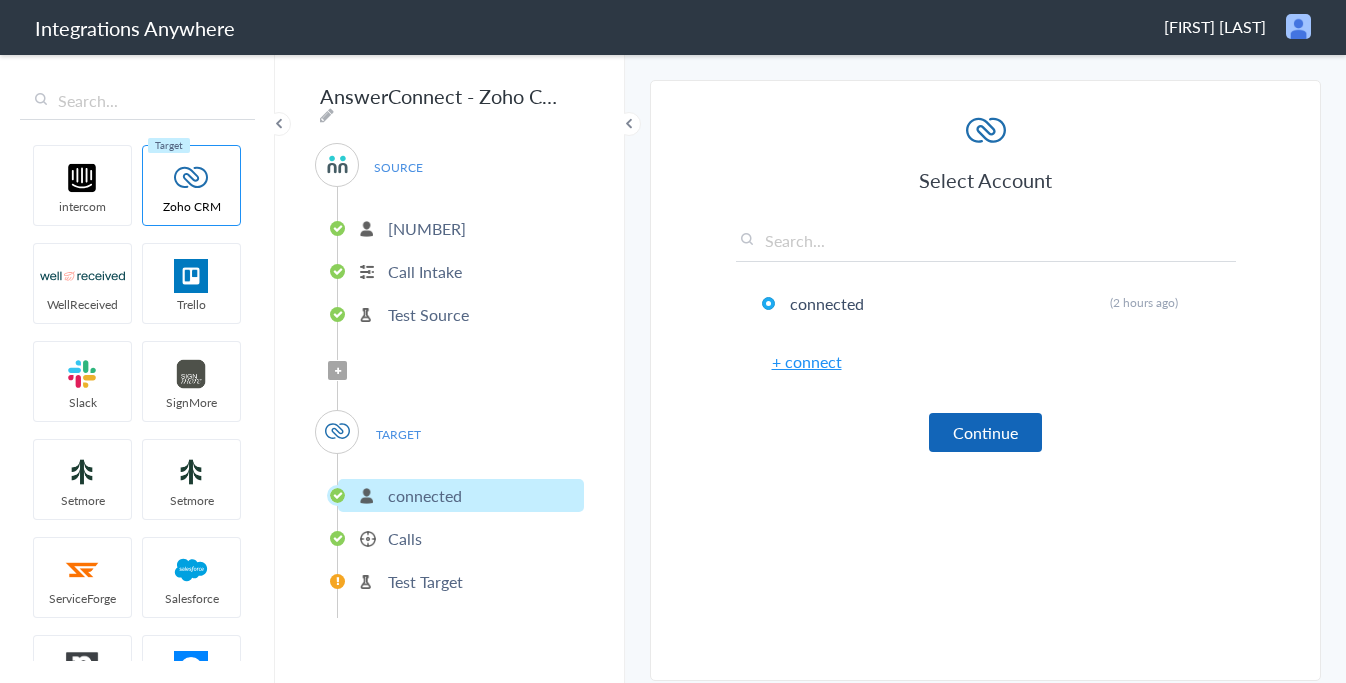 click on "Continue" at bounding box center (985, 432) 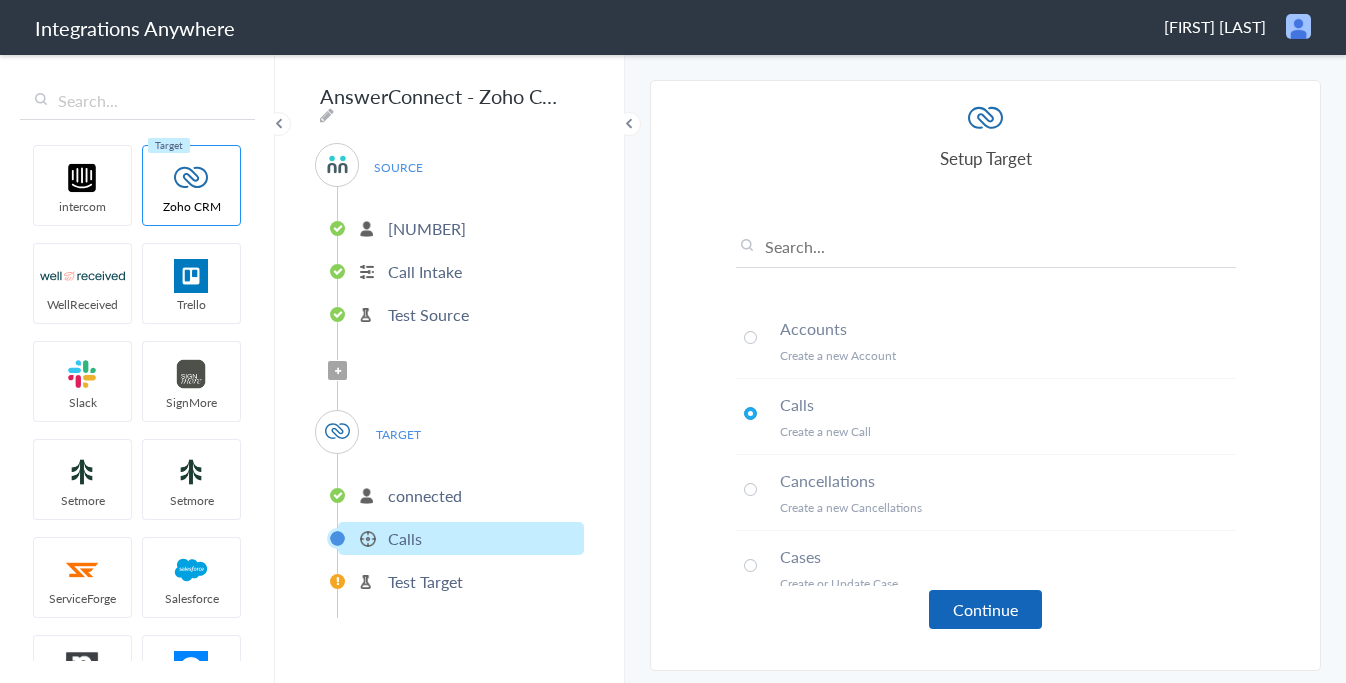 click on "Continue" at bounding box center [985, 609] 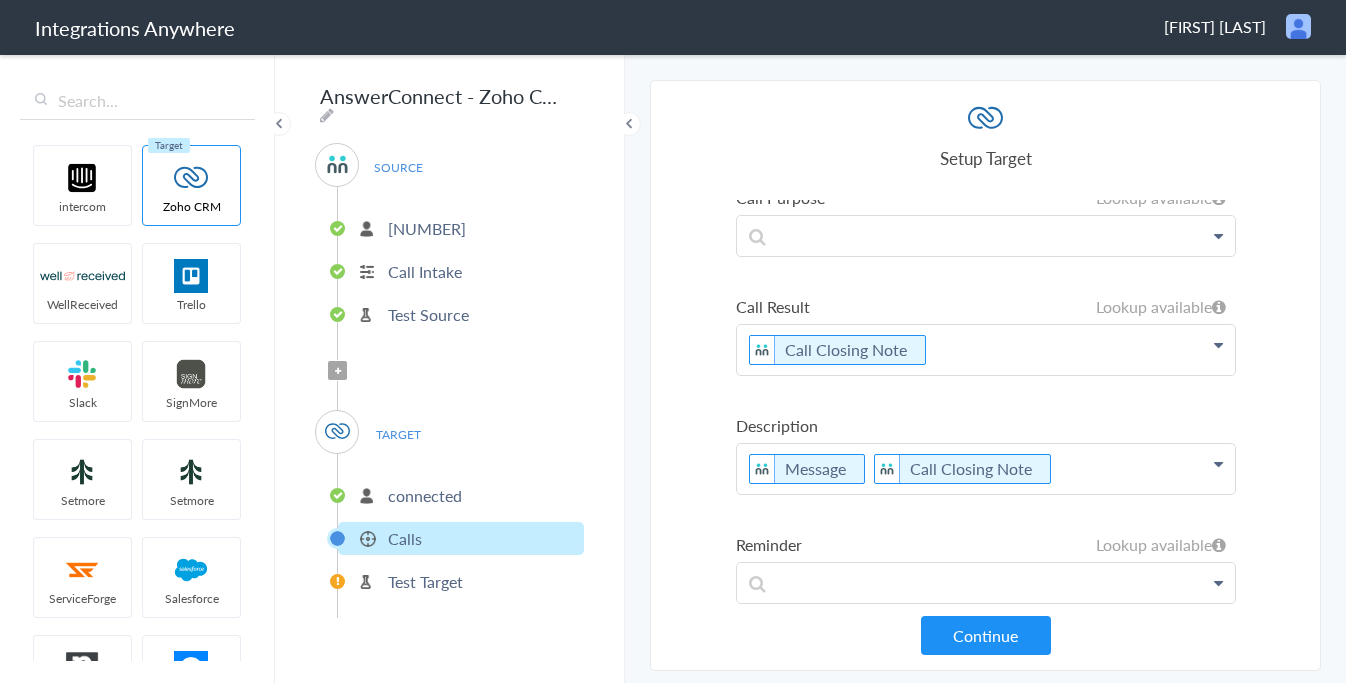 scroll, scrollTop: 405, scrollLeft: 0, axis: vertical 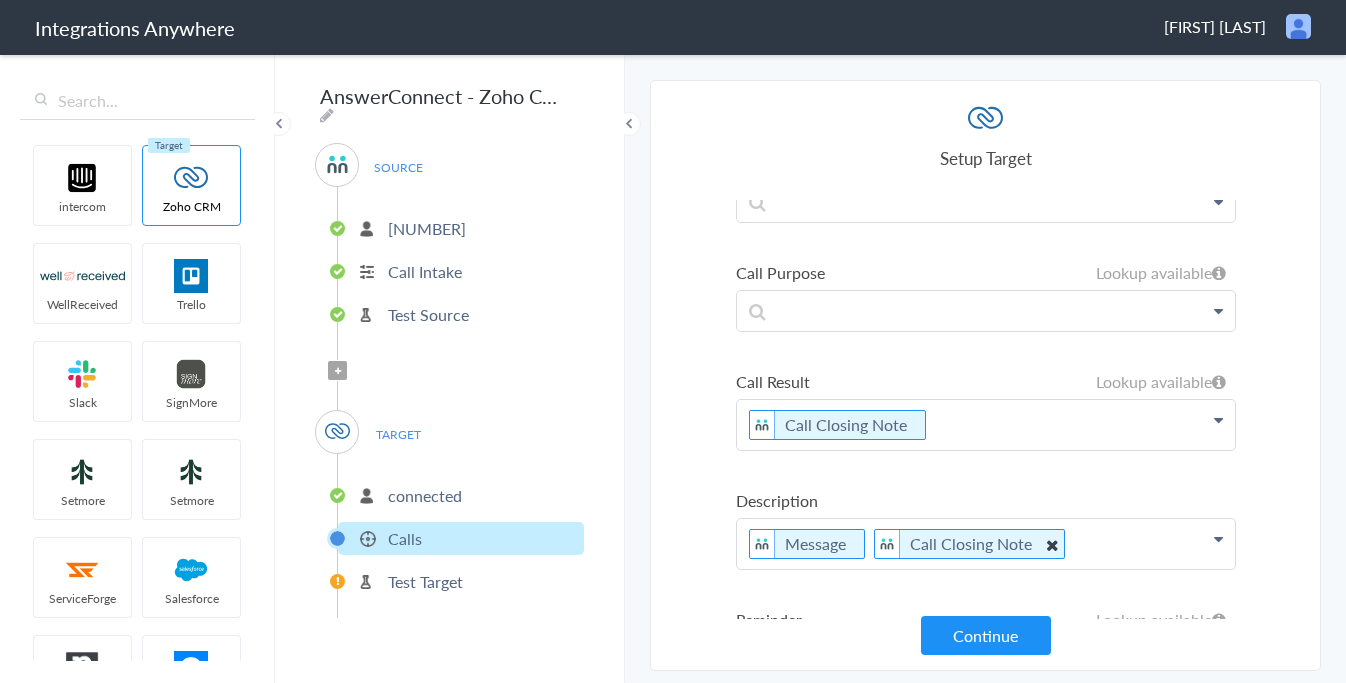 click at bounding box center [0, 0] 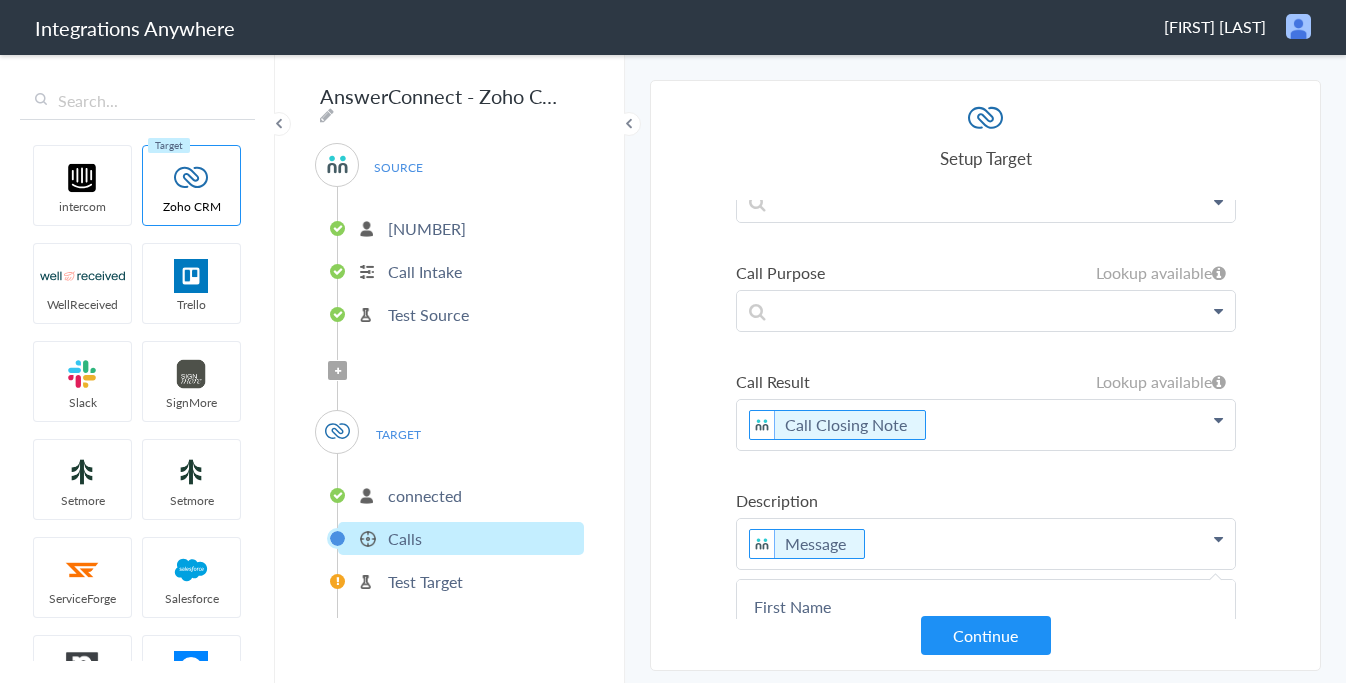 scroll, scrollTop: 534, scrollLeft: 0, axis: vertical 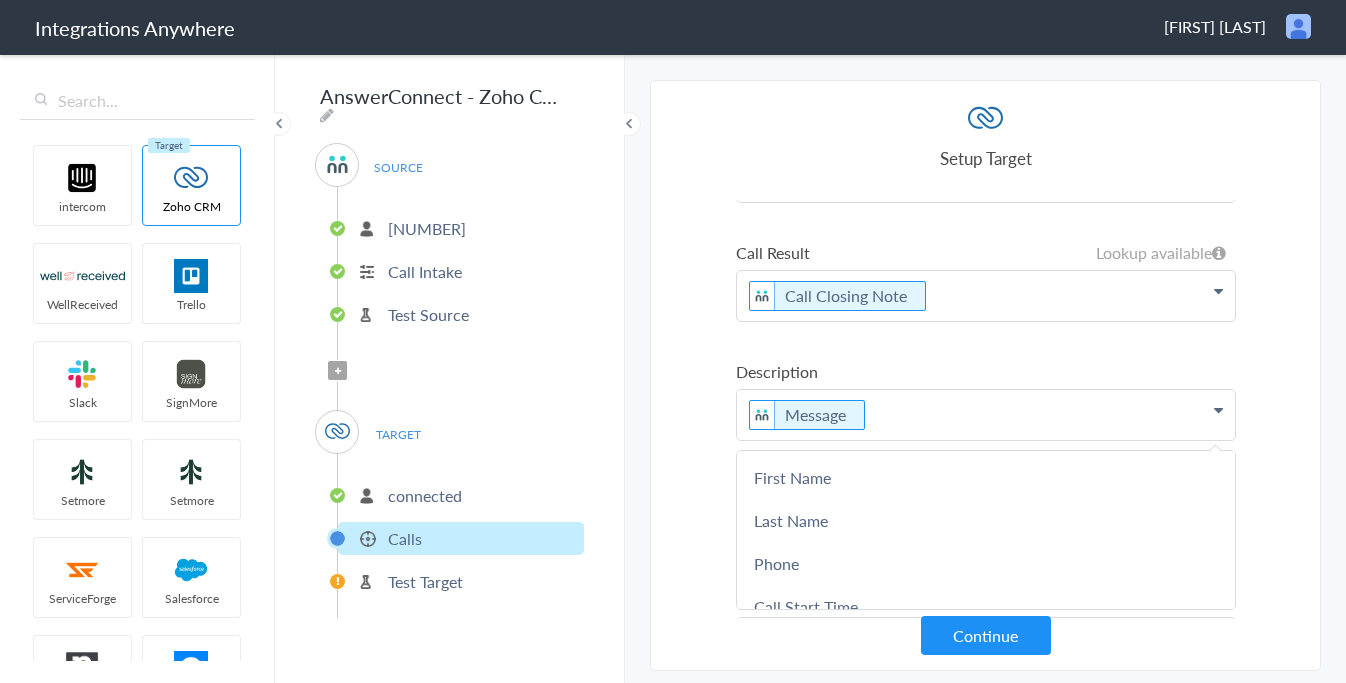 click on "Call Type   Lookup available  Inbound    Zoho CRM         AnswerConnect    [FIRST] [LAST] [PHONE] [DATE] [ACCOUNT_ID] [DATE] [HISTORY_ID] [MESSAGE] [ACCOUNT_NUMBER] [MESSAGE] [PAGE_URL] [DATE] [CONNECTION_ID] [CALLER_ID] [STAFF_ID] [CALL_CLOSING_NOTE]   [DATE] [DATE]   [FIRST] [LAST] [PHONE] [DATE] [ACCOUNT_ID] [DATE] [HISTORY_ID] [MESSAGE] [ACCOUNT_NUMBER] [MESSAGE] [PAGE_URL] [DATE] [CONNECTION_ID] [CALLER_ID] [STAFF_ID] [CALL_CLOSING_NOTE] [CALL_DURATION] [DATE] [DATE]   [FIRST] [LAST] [PHONE] [DATE] [ACCOUNT_ID] [DATE] [HISTORY_ID] [MESSAGE] [ACCOUNT_NUMBER] [MESSAGE] [PAGE_URL] [DATE] [CONNECTION_ID] [CALLER_ID] [STAFF_ID] [CALL_CLOSING_NOTE] [CALL_AGENDA] [FIRST] [LAST] [PHONE] [DATE] [ACCOUNT_ID] [DATE] [HISTORY_ID] [MESSAGE] [ACCOUNT_NUMBER] [MESSAGE] [PAGE_URL] [DATE] [CONNECTION_ID] [CALLER_ID] [STAFF_ID] [CALL_CLOSING_NOTE] [CALL_PURPOSE]   Lookup available     Zoho CRM         AnswerConnect    [FIRST] [LAST] [PHONE] [DATE] [ACCOUNT_ID] [DATE] [HISTORY_ID] [MESSAGE]" at bounding box center (986, 162) 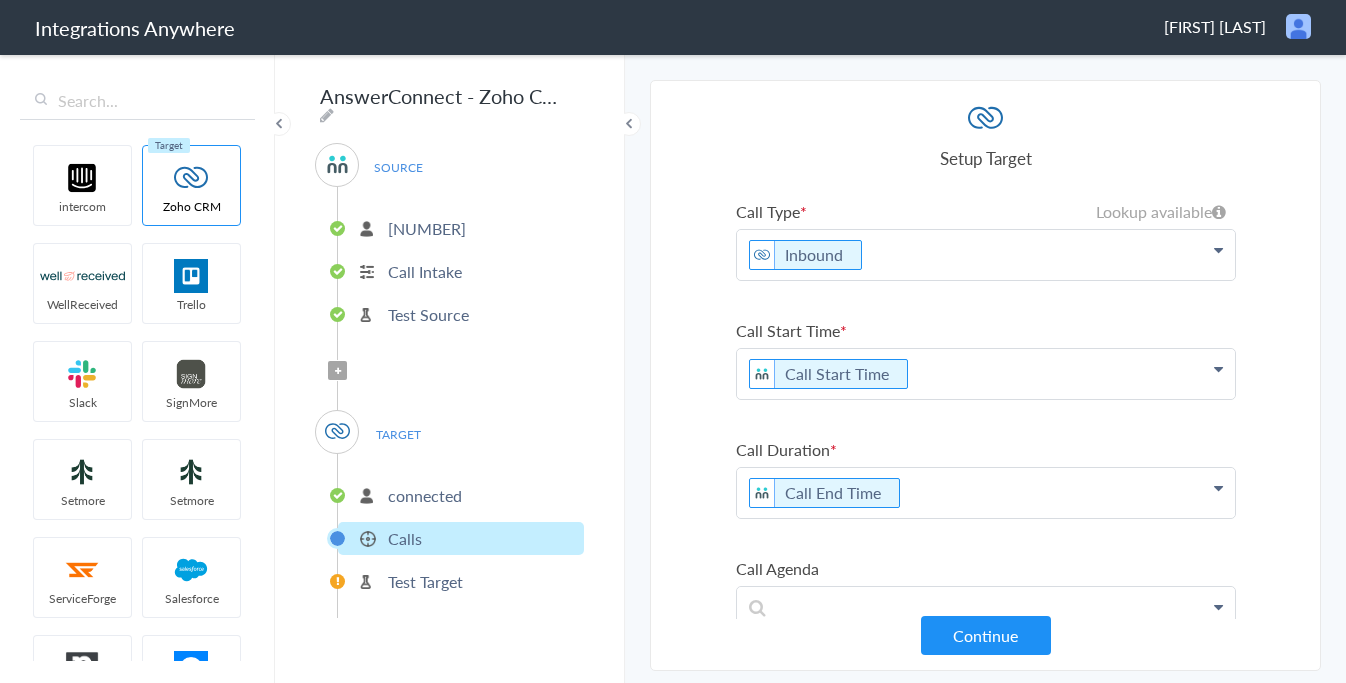 scroll, scrollTop: 612, scrollLeft: 0, axis: vertical 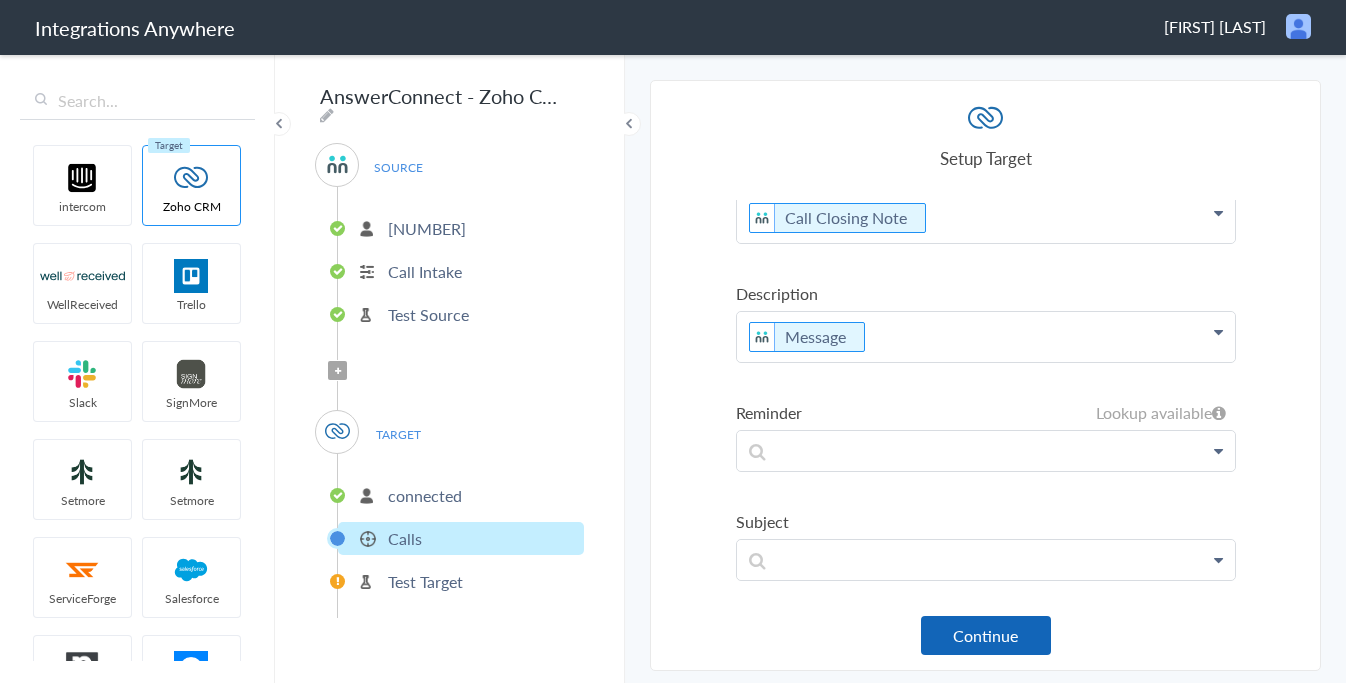 click on "Continue" at bounding box center [986, 635] 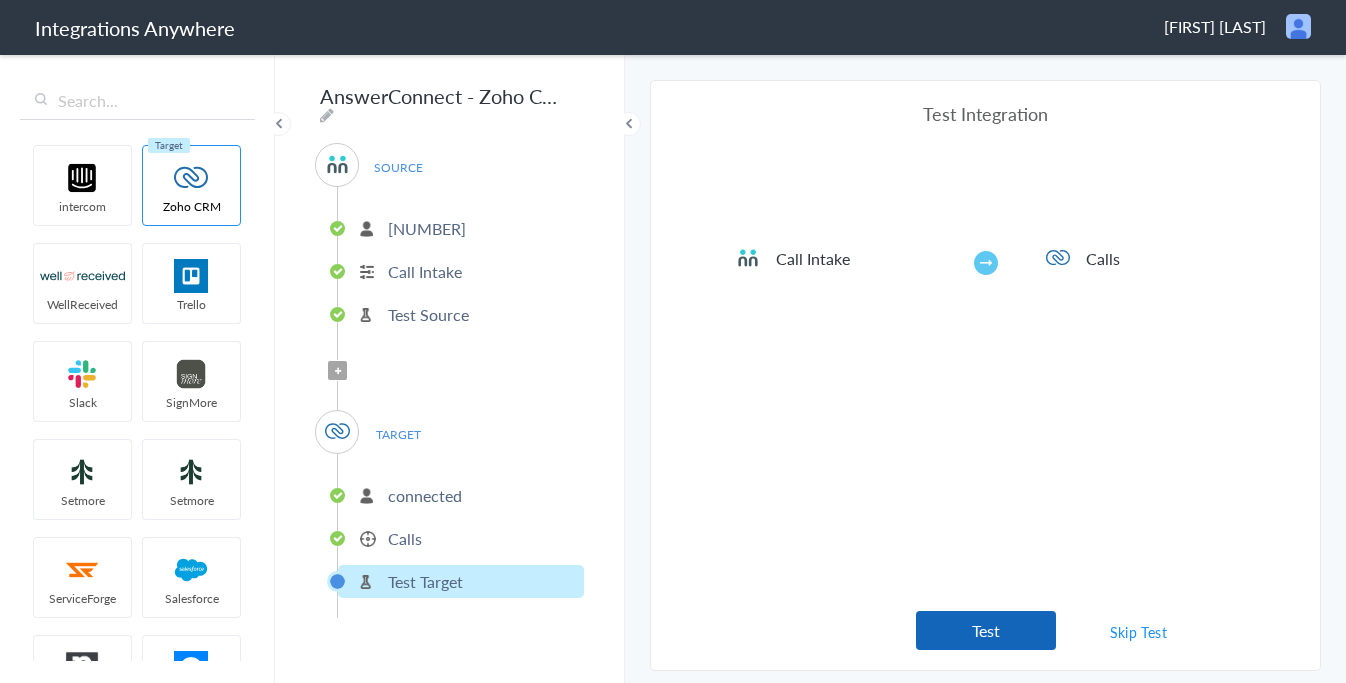 click on "Test" at bounding box center (986, 630) 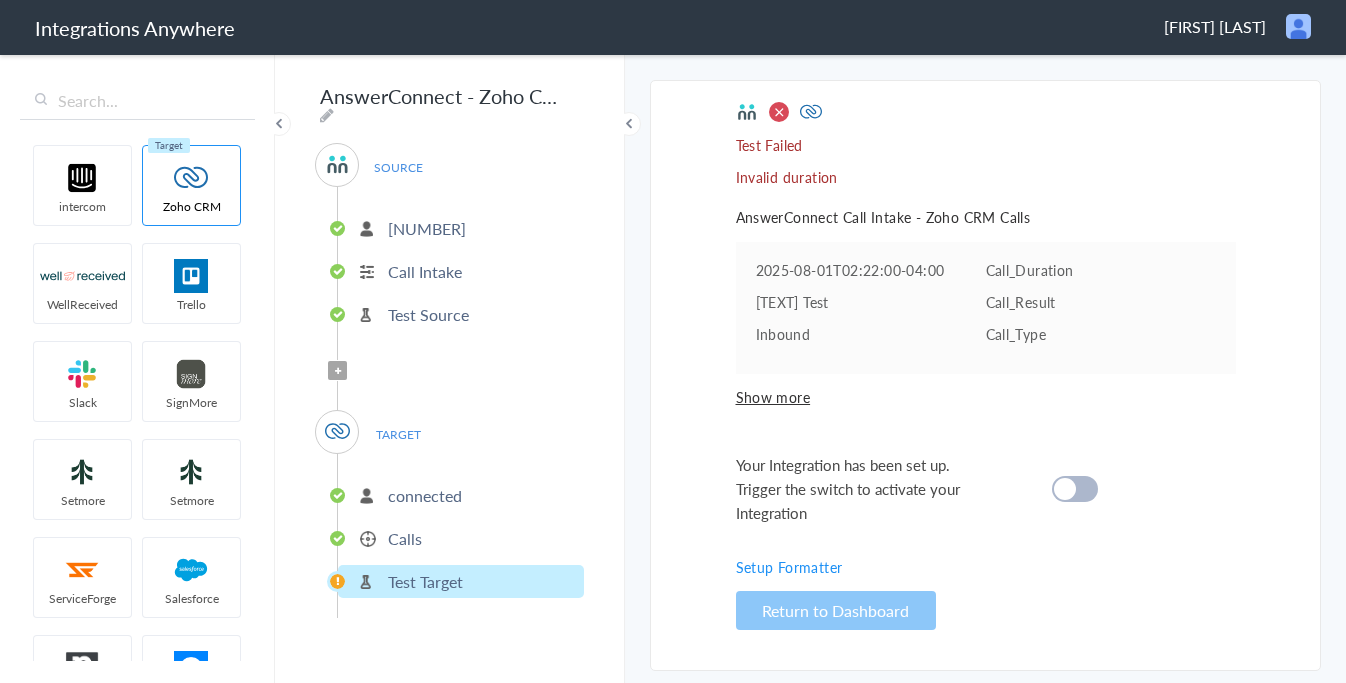 click at bounding box center (1065, 489) 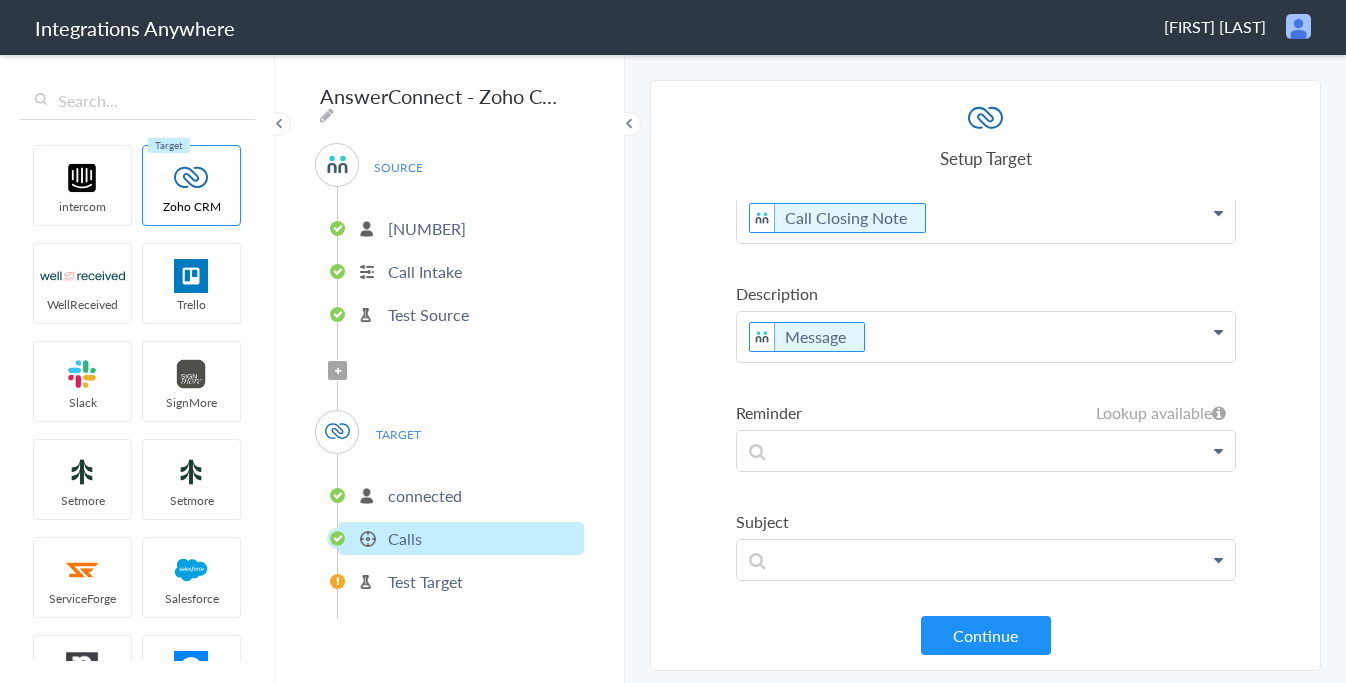 click on "connected" at bounding box center (425, 495) 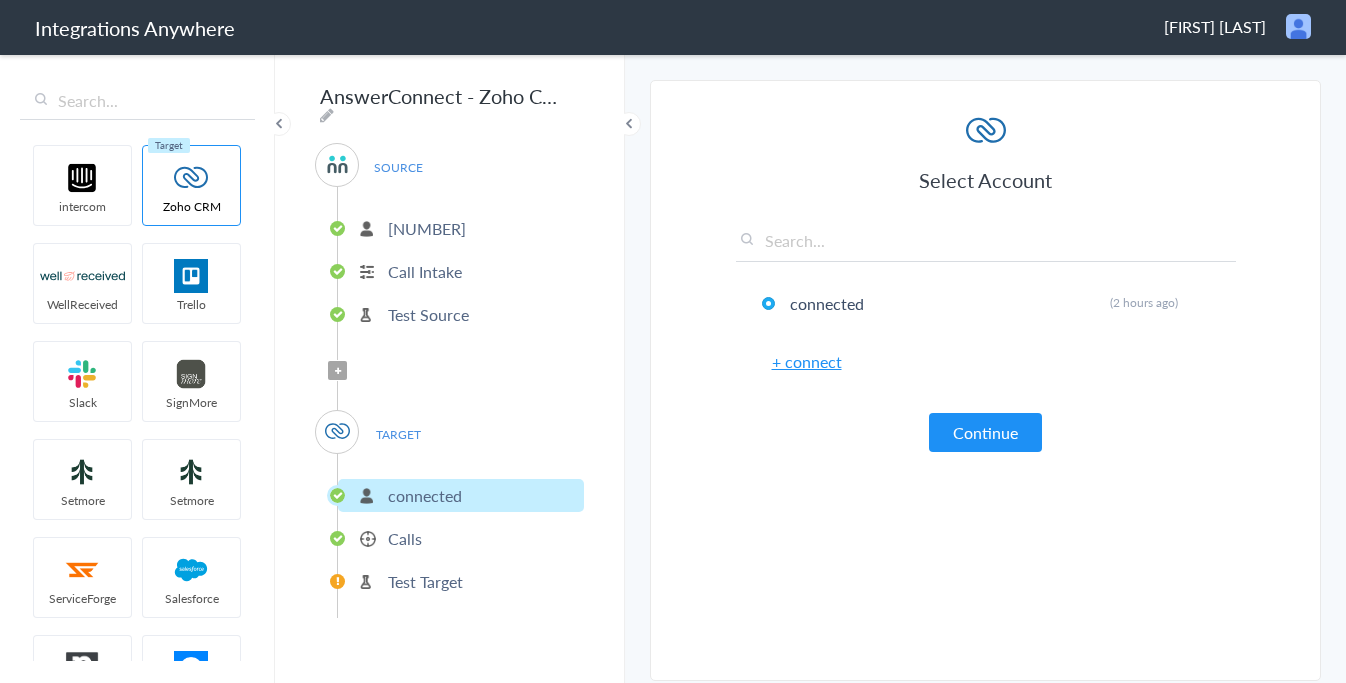 click on "Calls" at bounding box center (461, 538) 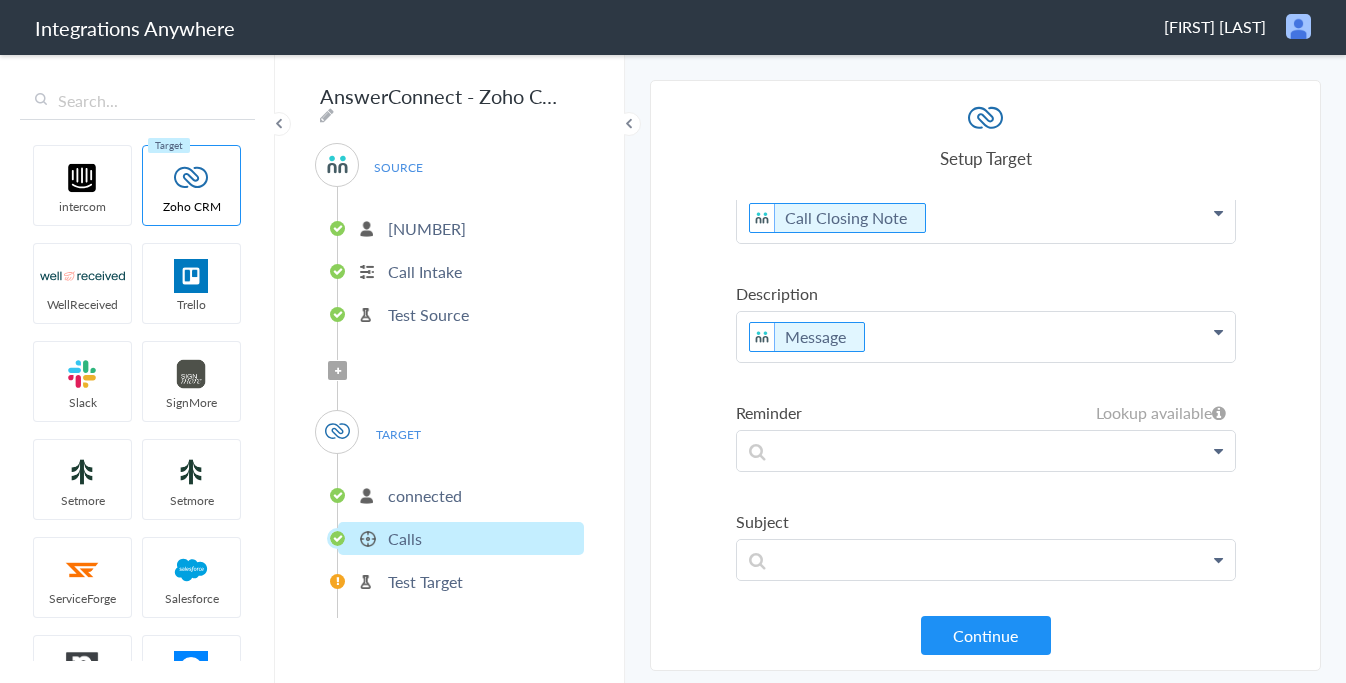 click on "Message" at bounding box center (986, -357) 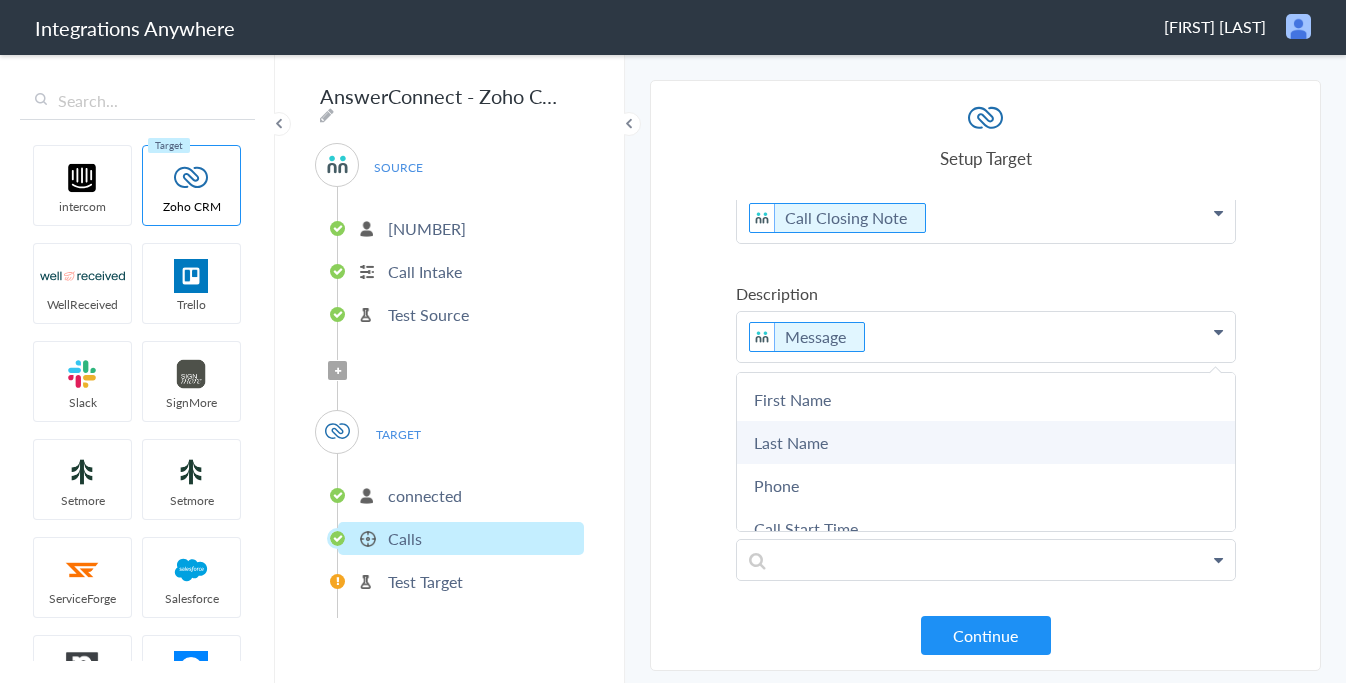 scroll, scrollTop: 152, scrollLeft: 0, axis: vertical 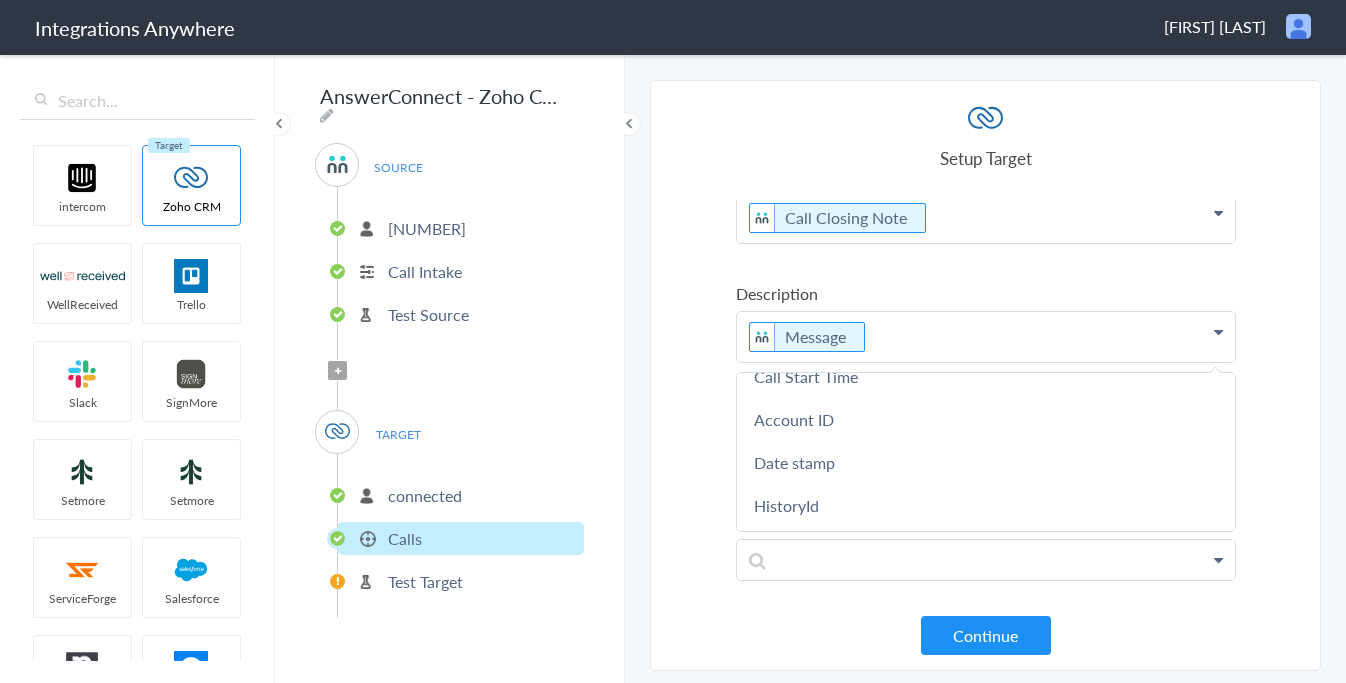 click on "Call Type   Lookup available  Inbound    Zoho CRM         AnswerConnect    [FIRST] [LAST] [PHONE] [DATE] [ACCOUNT_ID] [DATE] [HISTORY_ID] [MESSAGE] [ACCOUNT_NUMBER] [MESSAGE] [PAGE_URL] [DATE] [CONNECTION_ID] [CALLER_ID] [STAFF_ID] [CALL_CLOSING_NOTE]   [DATE] [DATE]   [FIRST] [LAST] [PHONE] [DATE] [ACCOUNT_ID] [DATE] [HISTORY_ID] [MESSAGE] [ACCOUNT_NUMBER] [MESSAGE] [PAGE_URL] [DATE] [CONNECTION_ID] [CALLER_ID] [STAFF_ID] [CALL_CLOSING_NOTE] [CALL_DURATION] [DATE] [DATE]   [FIRST] [LAST] [PHONE] [DATE] [ACCOUNT_ID] [DATE] [HISTORY_ID] [MESSAGE] [ACCOUNT_NUMBER] [MESSAGE] [PAGE_URL] [DATE] [CONNECTION_ID] [CALLER_ID] [STAFF_ID] [CALL_CLOSING_NOTE] [CALL_AGENDA] [FIRST] [LAST] [PHONE] [DATE] [ACCOUNT_ID] [DATE] [HISTORY_ID] [MESSAGE] [ACCOUNT_NUMBER] [MESSAGE] [PAGE_URL] [DATE] [CONNECTION_ID] [CALLER_ID] [STAFF_ID] [CALL_CLOSING_NOTE] [CALL_PURPOSE]   Lookup available     Zoho CRM         AnswerConnect    [FIRST] [LAST] [PHONE] [DATE] [ACCOUNT_ID] [DATE] [HISTORY_ID] [MESSAGE]" at bounding box center [986, 84] 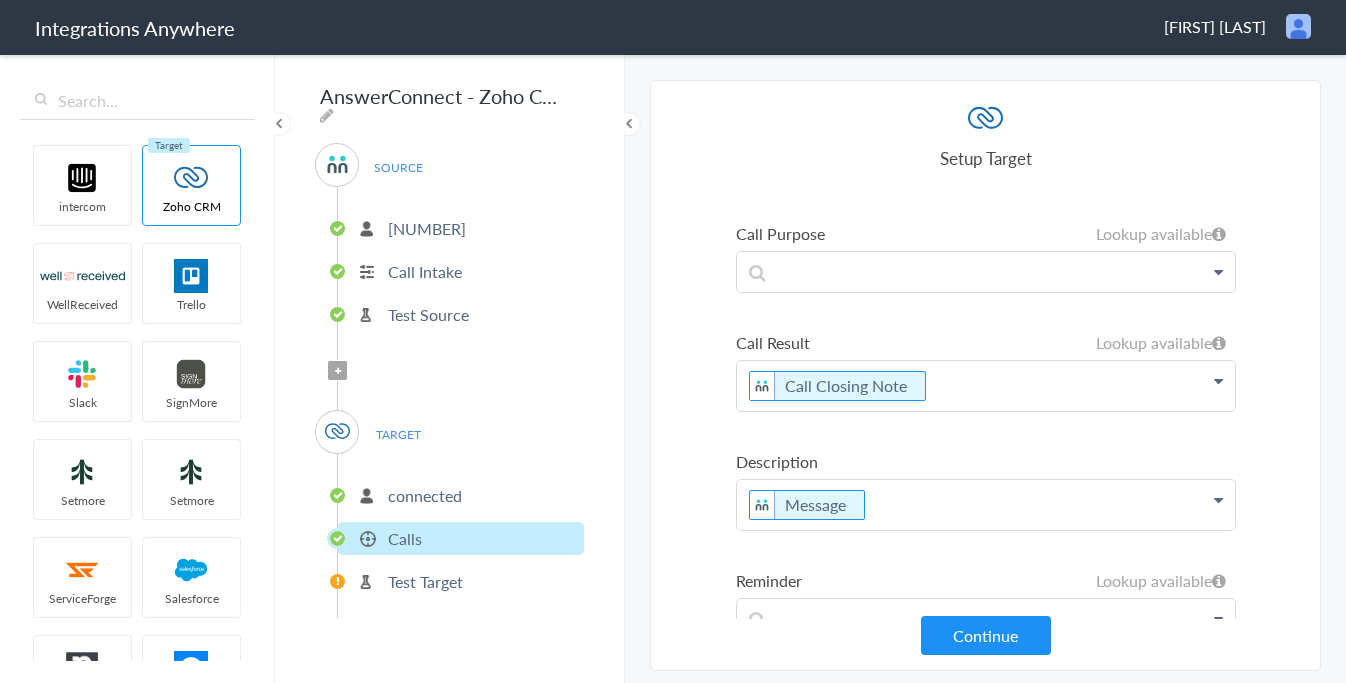 scroll, scrollTop: 448, scrollLeft: 0, axis: vertical 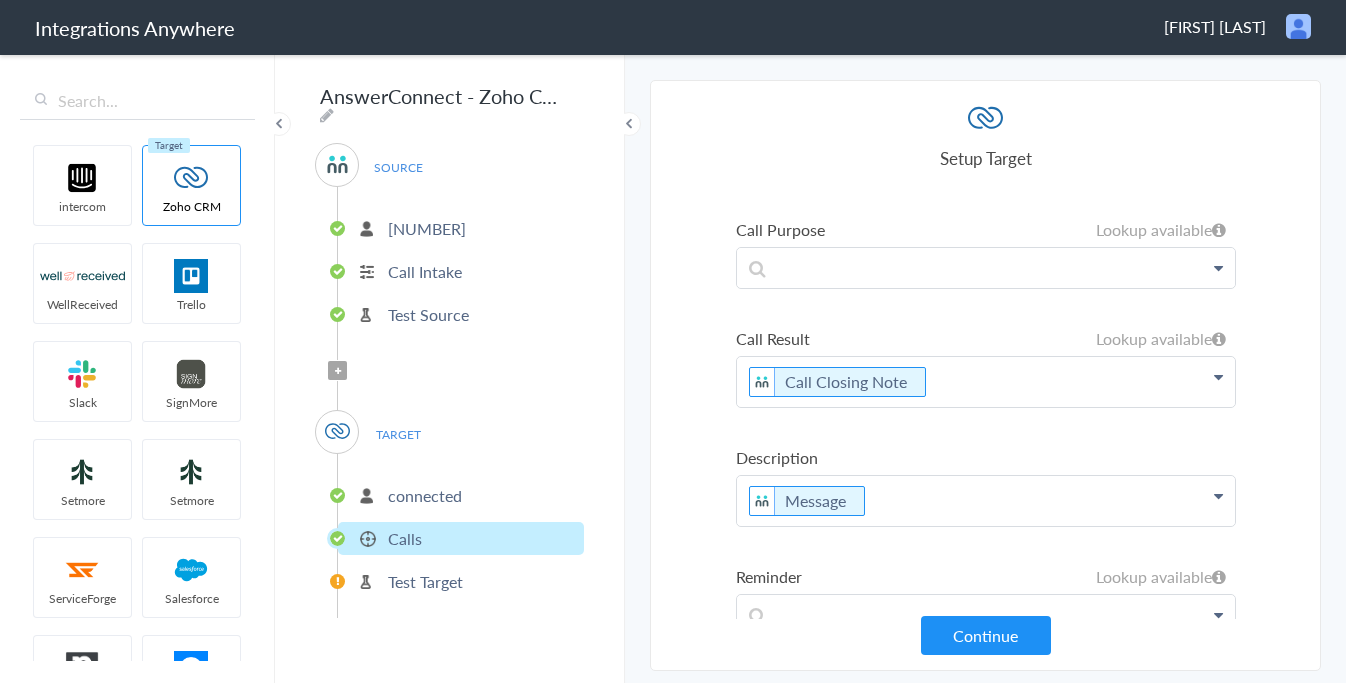 click on "Message" at bounding box center [986, -193] 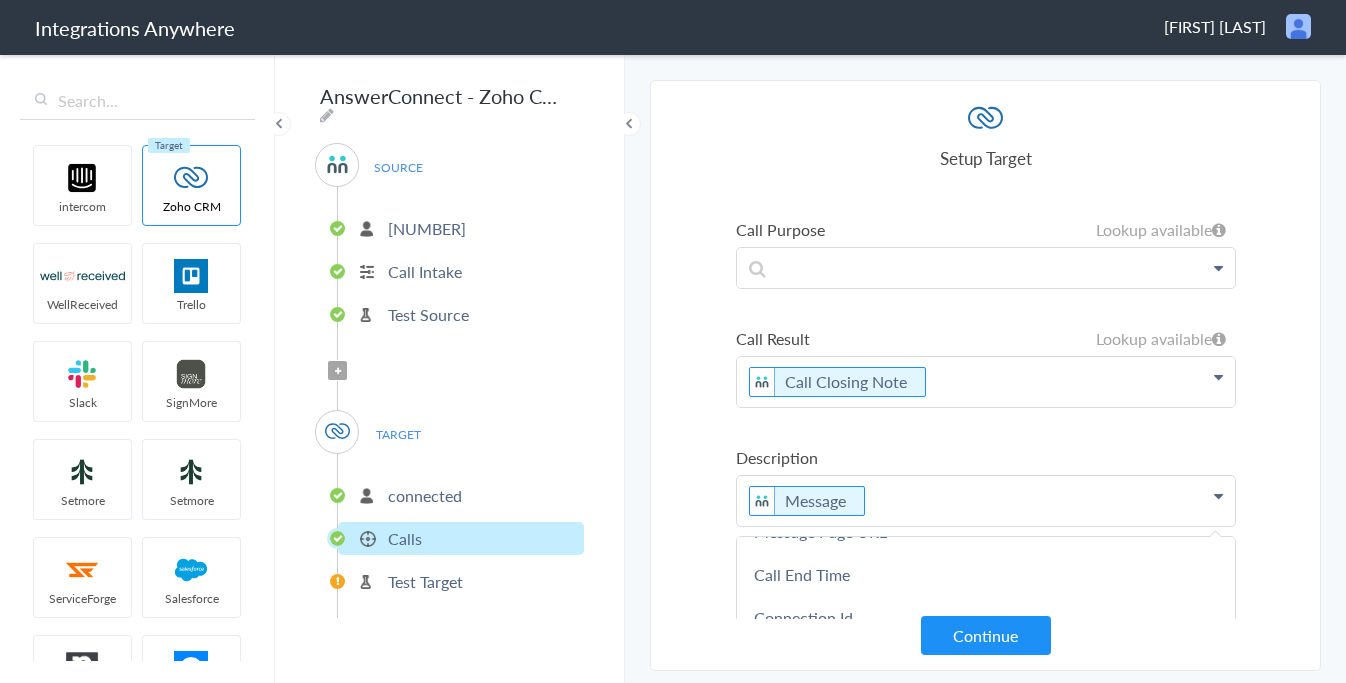 scroll, scrollTop: 439, scrollLeft: 0, axis: vertical 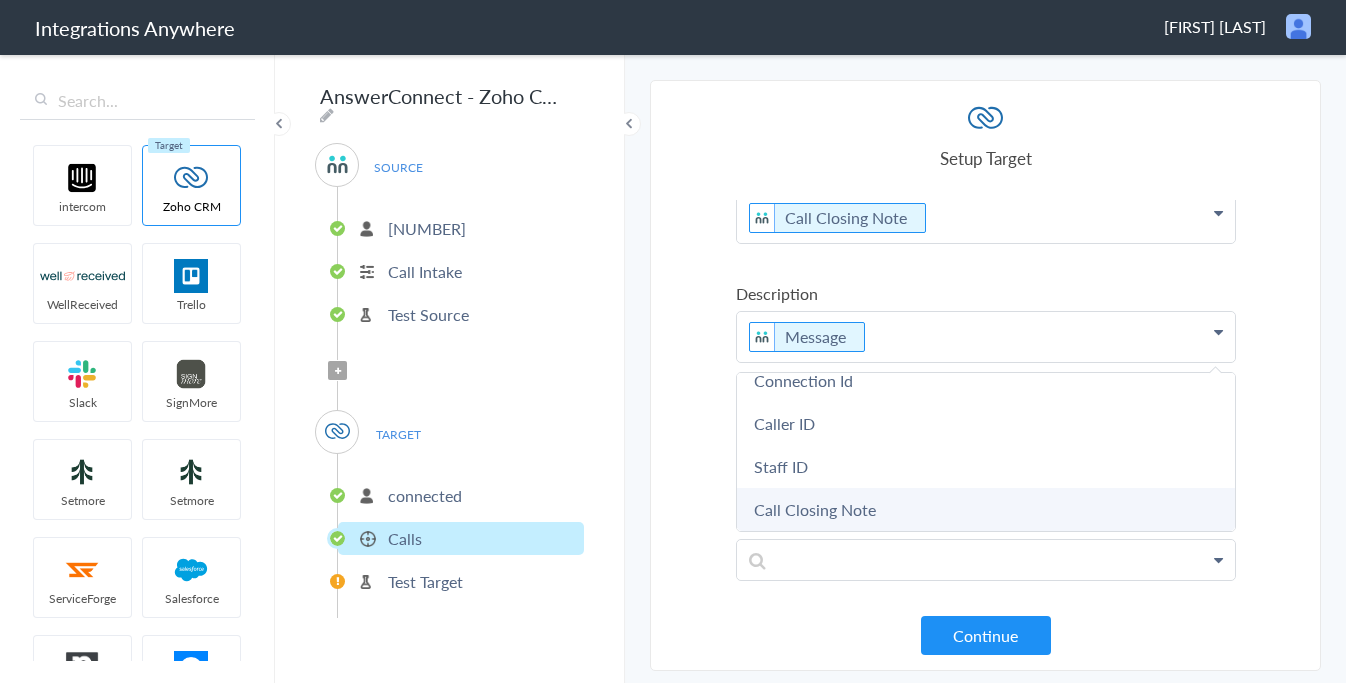 click on "Call Closing Note" at bounding box center [0, 0] 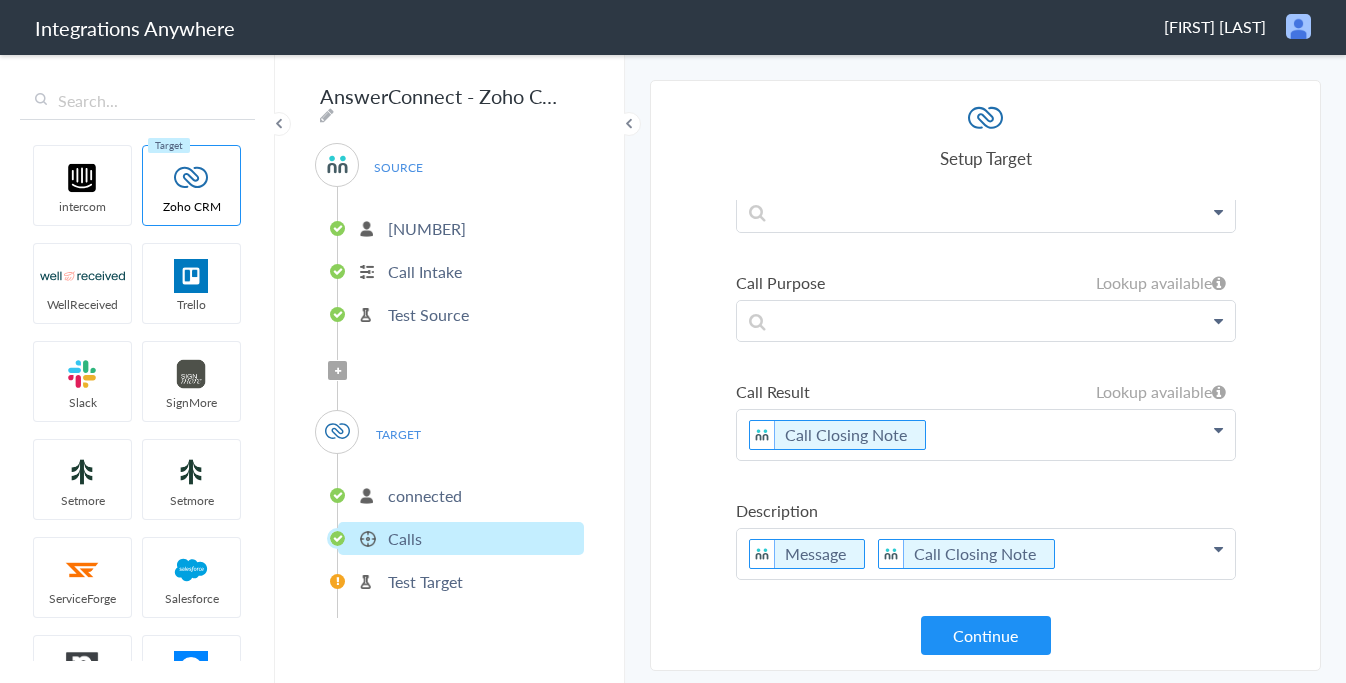 scroll, scrollTop: 394, scrollLeft: 0, axis: vertical 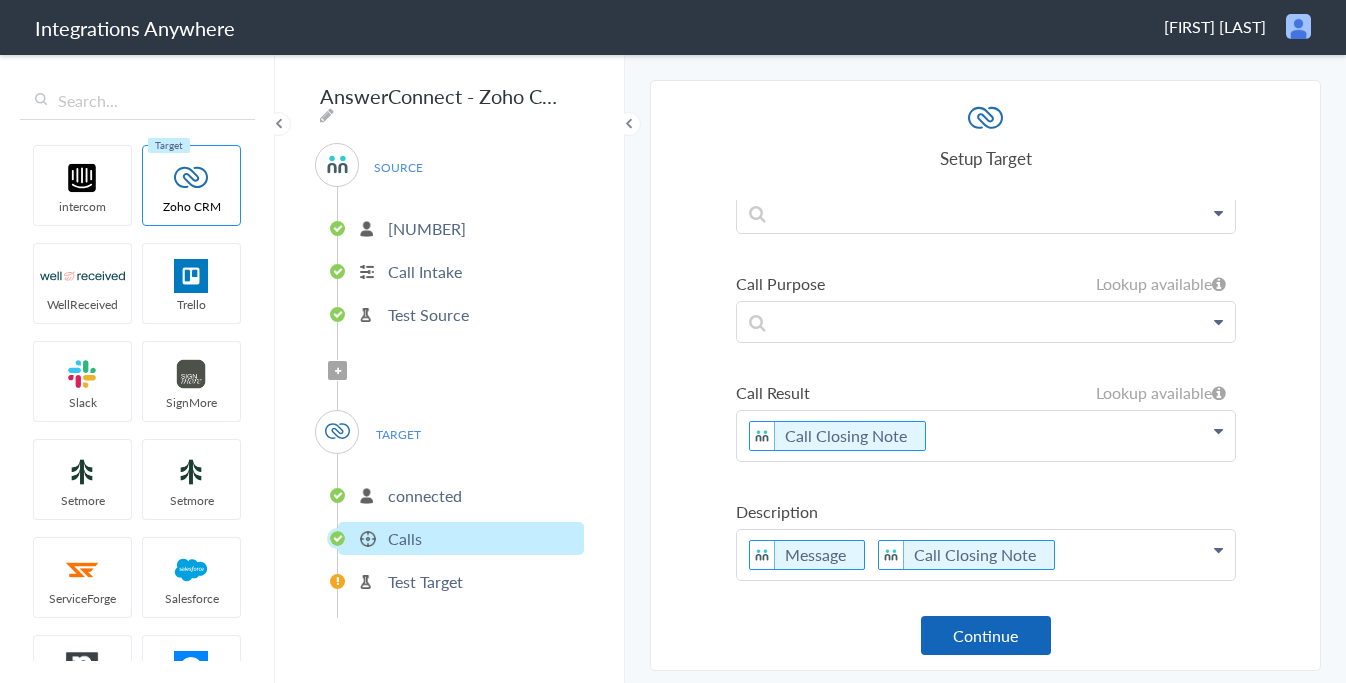click on "Continue" at bounding box center [986, 635] 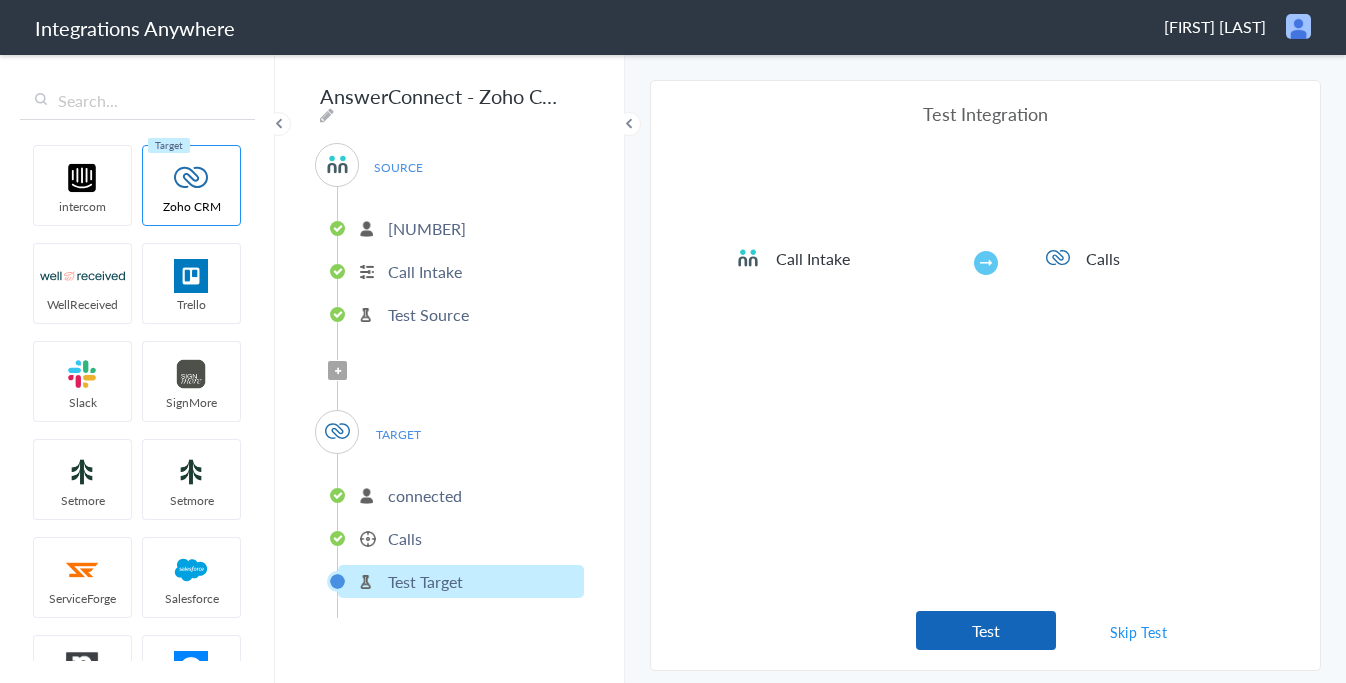 click on "Test" at bounding box center [986, 630] 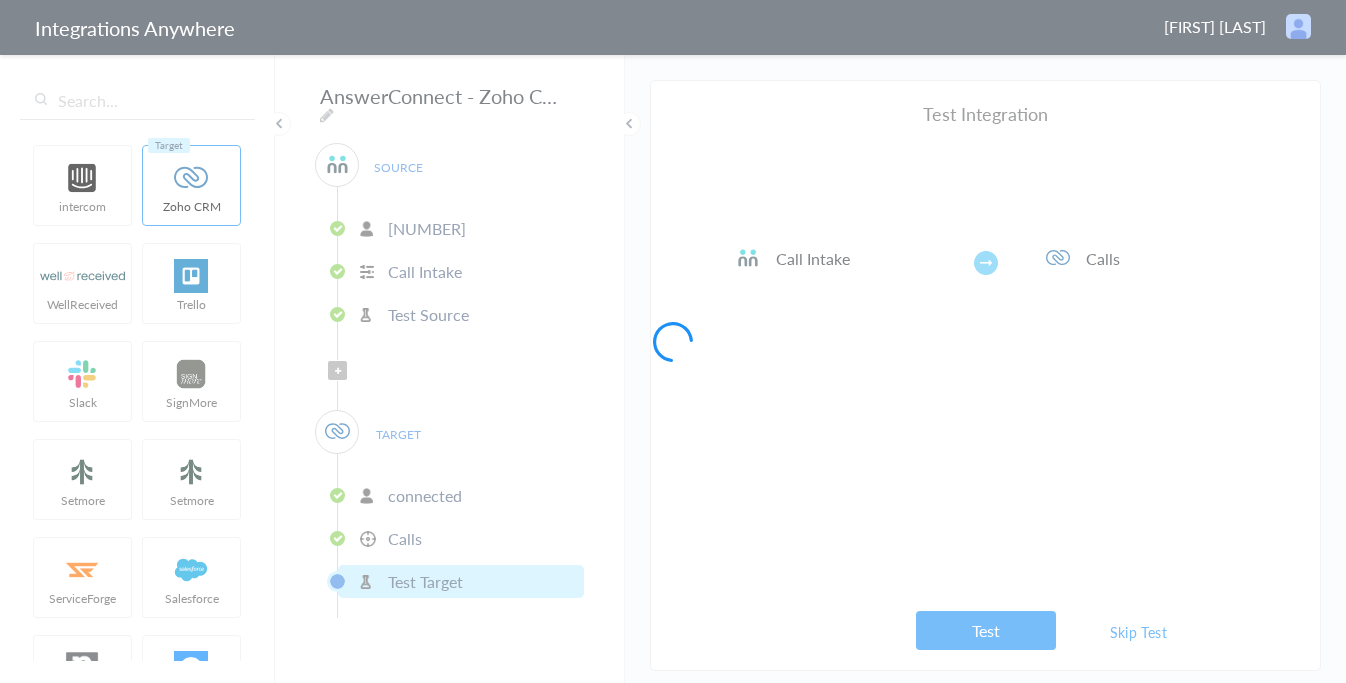 click at bounding box center (673, 341) 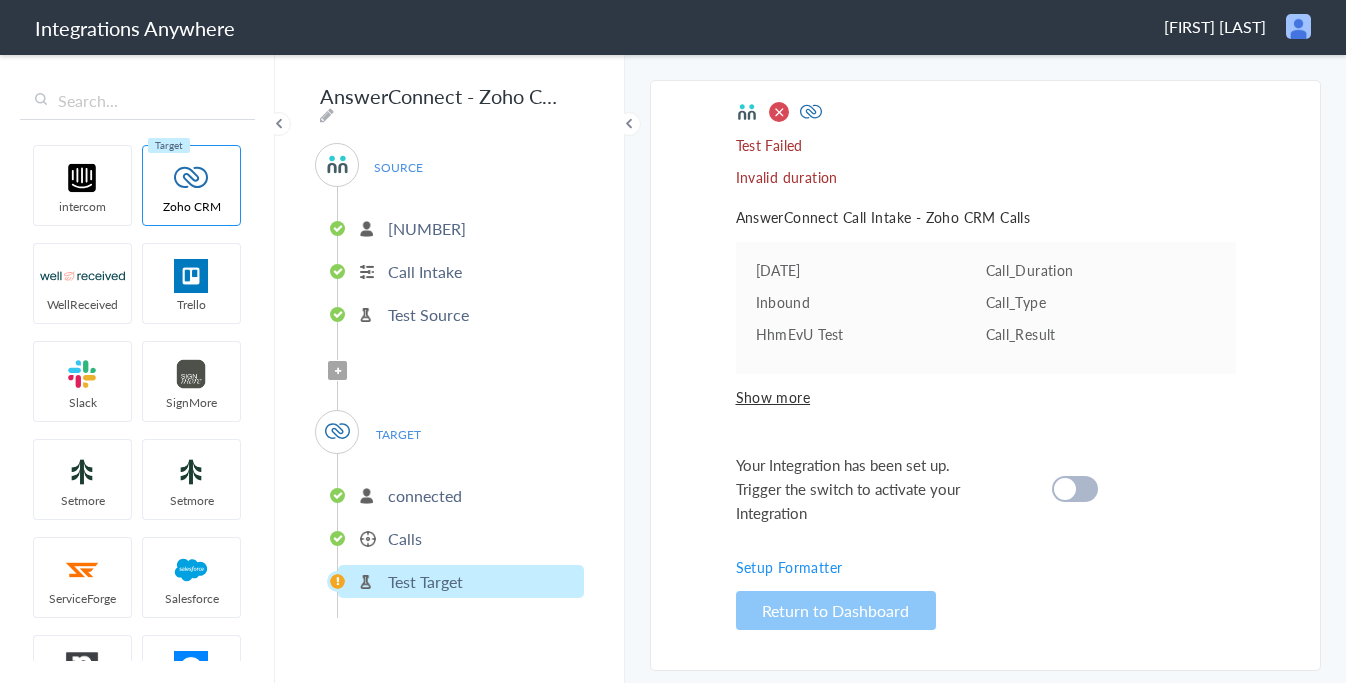 click at bounding box center [1075, 489] 